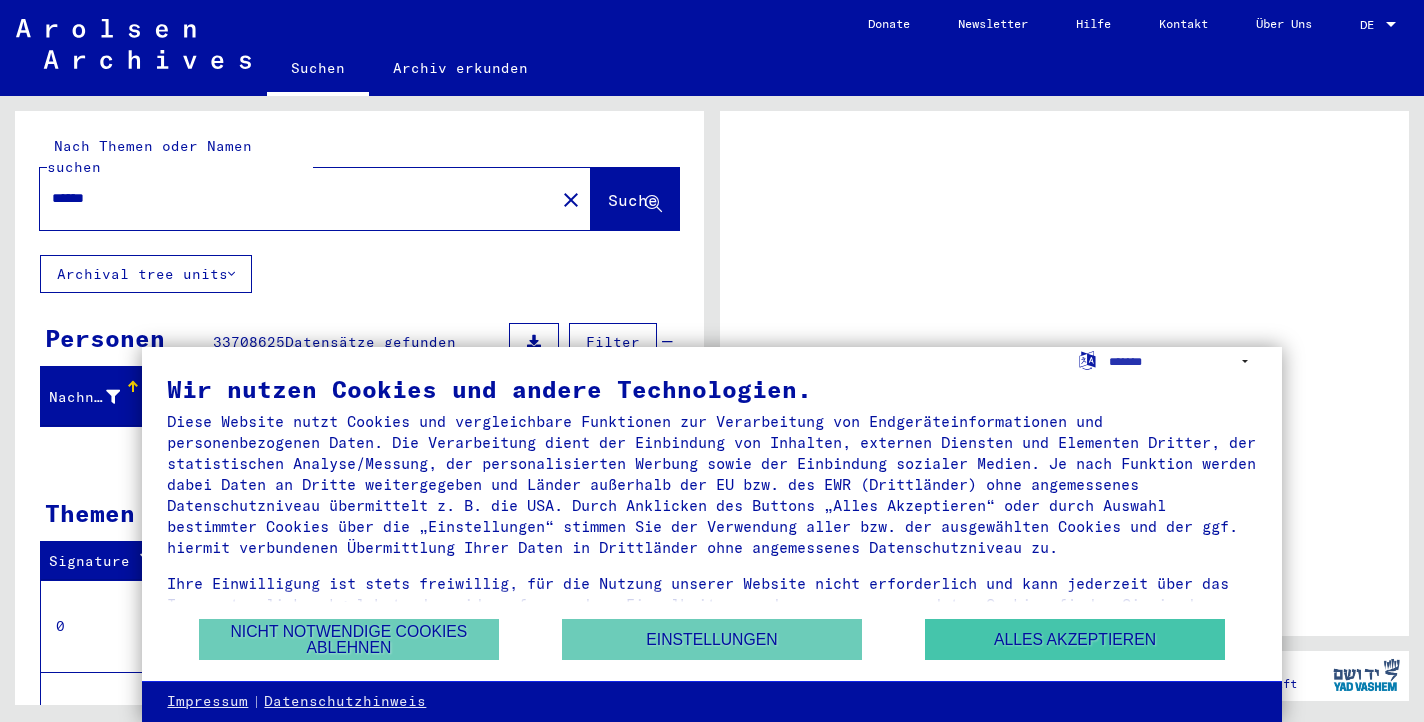 scroll, scrollTop: 0, scrollLeft: 0, axis: both 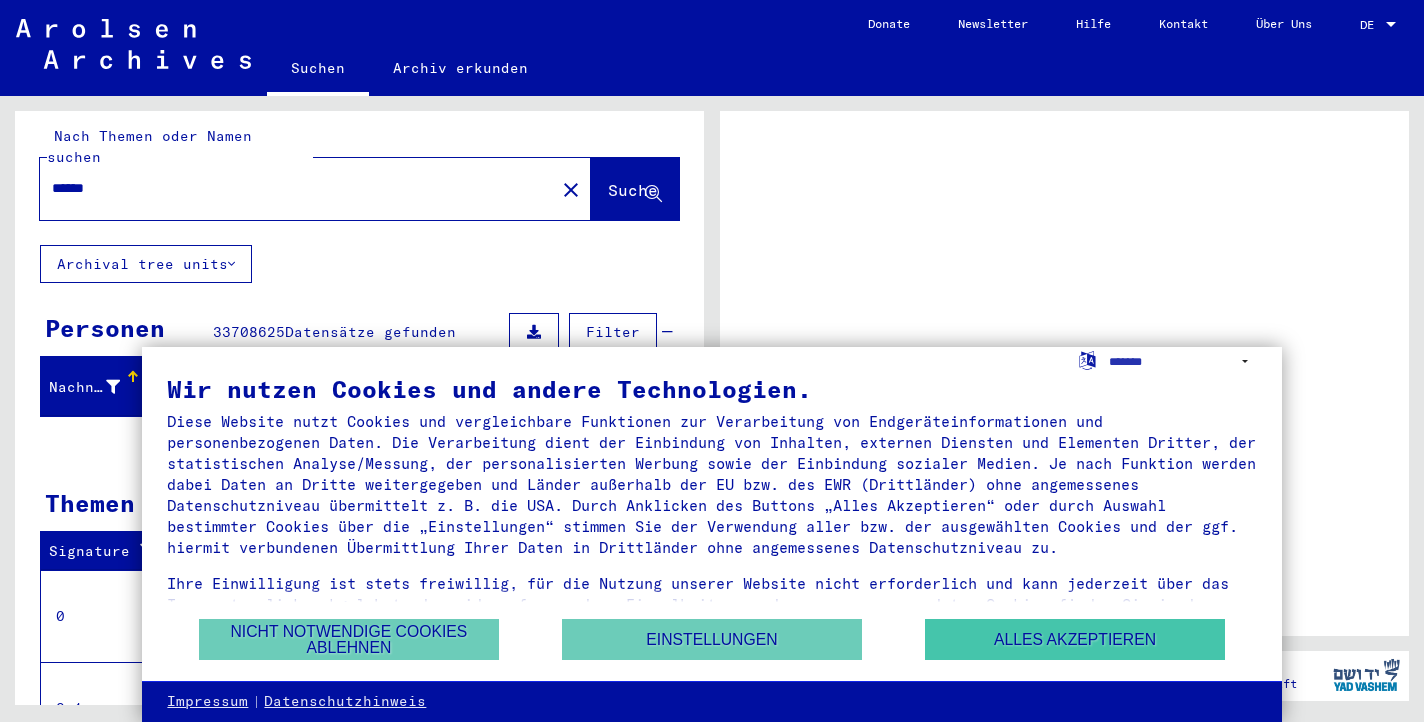 click on "Alles akzeptieren" at bounding box center [1075, 639] 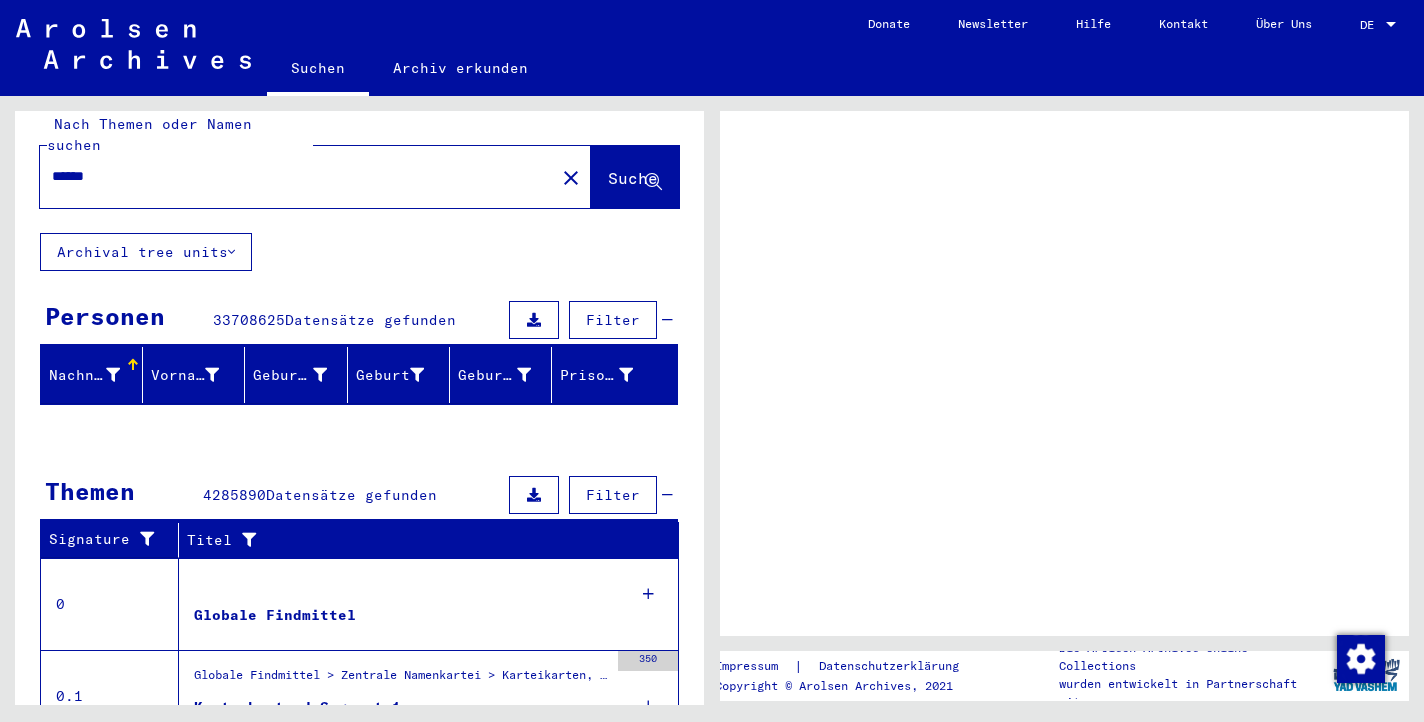 scroll, scrollTop: 24, scrollLeft: 0, axis: vertical 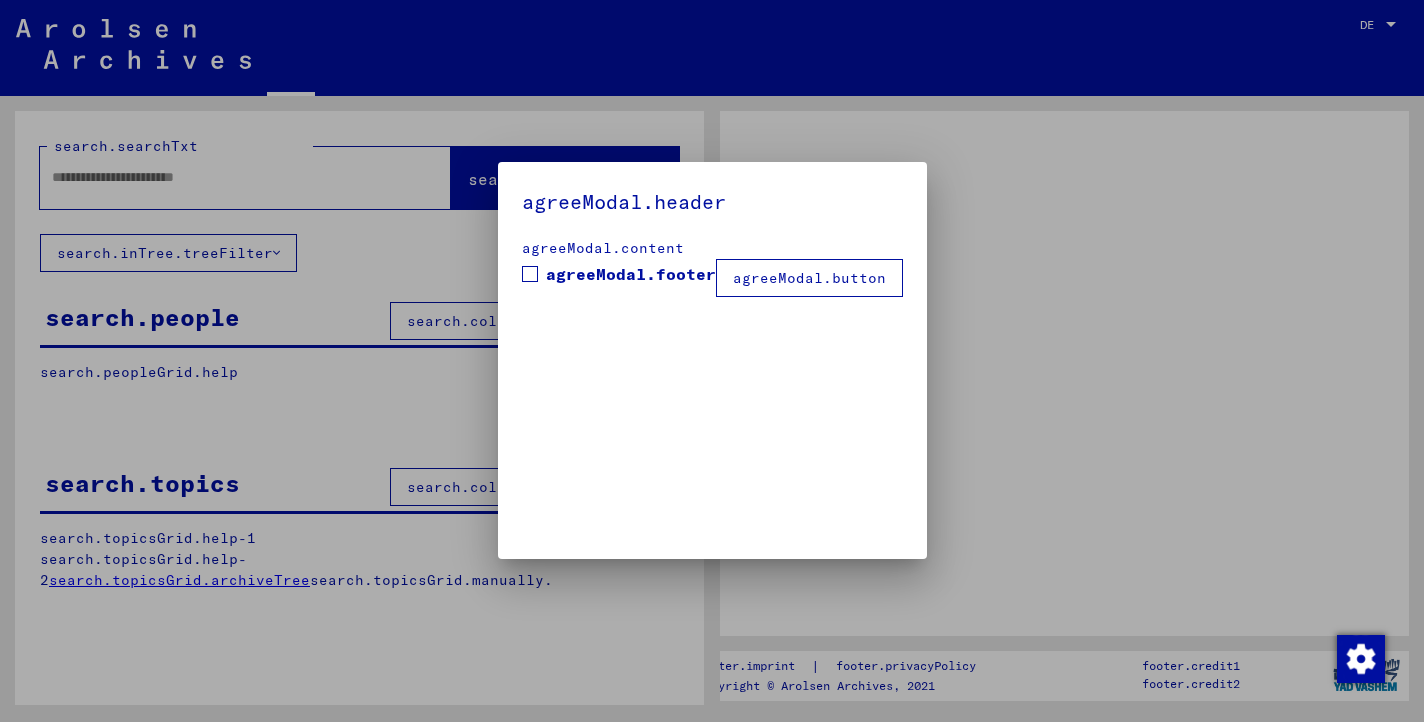 type on "******" 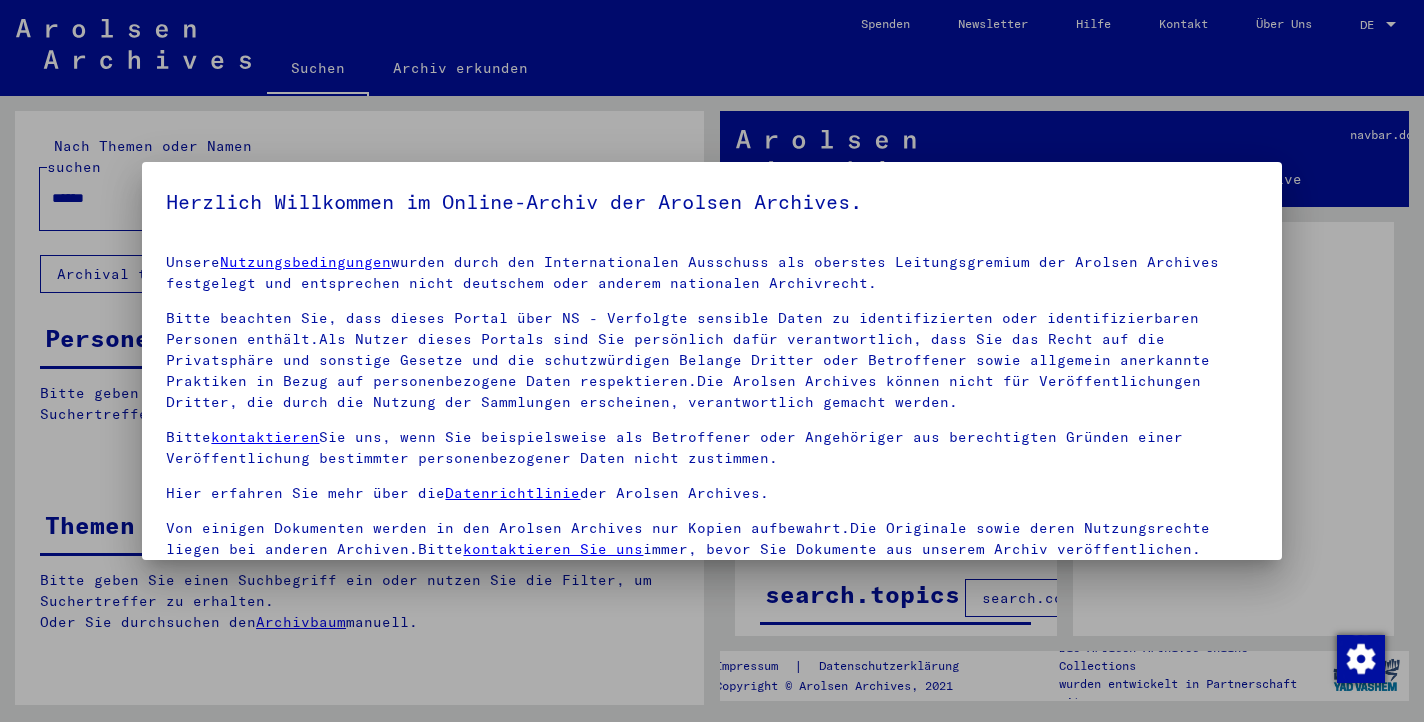 scroll, scrollTop: 11, scrollLeft: 0, axis: vertical 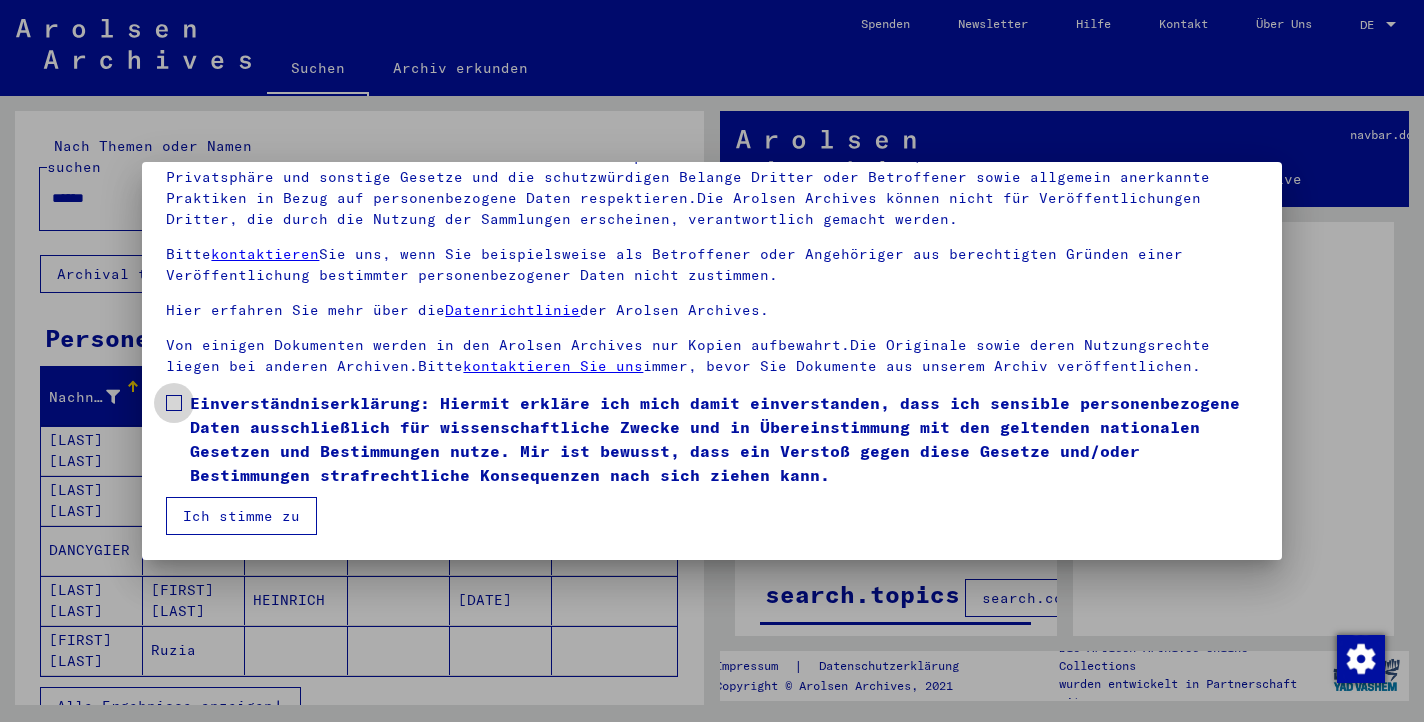 click on "Einverständniserklärung: Hiermit erkläre ich mich damit einverstanden, dass ich sensible personenbezogene Daten ausschließlich für wissenschaftliche Zwecke und in Übereinstimmung mit den geltenden nationalen Gesetzen und Bestimmungen nutze. Mir ist bewusst, dass ein Verstoß gegen diese Gesetze und/oder Bestimmungen strafrechtliche Konsequenzen nach sich ziehen kann." at bounding box center (711, 439) 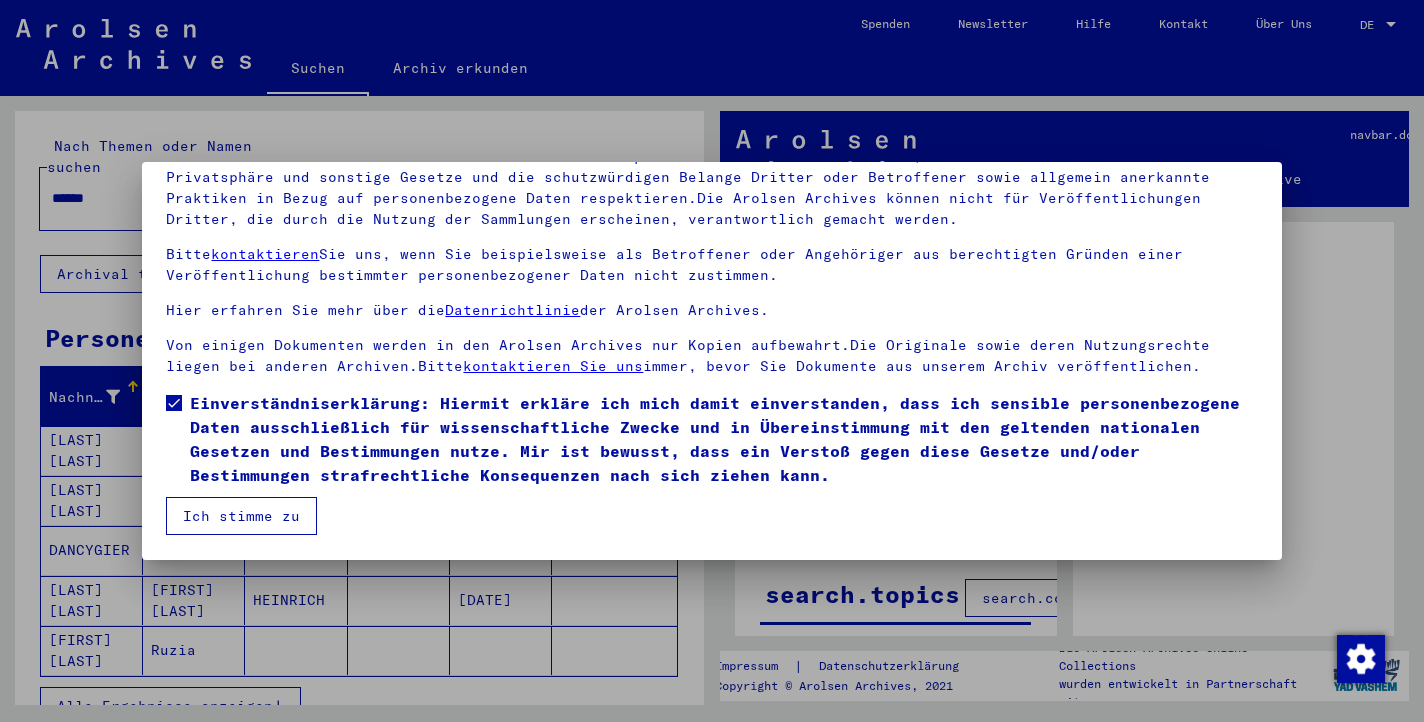 click on "Ich stimme zu" at bounding box center [241, 516] 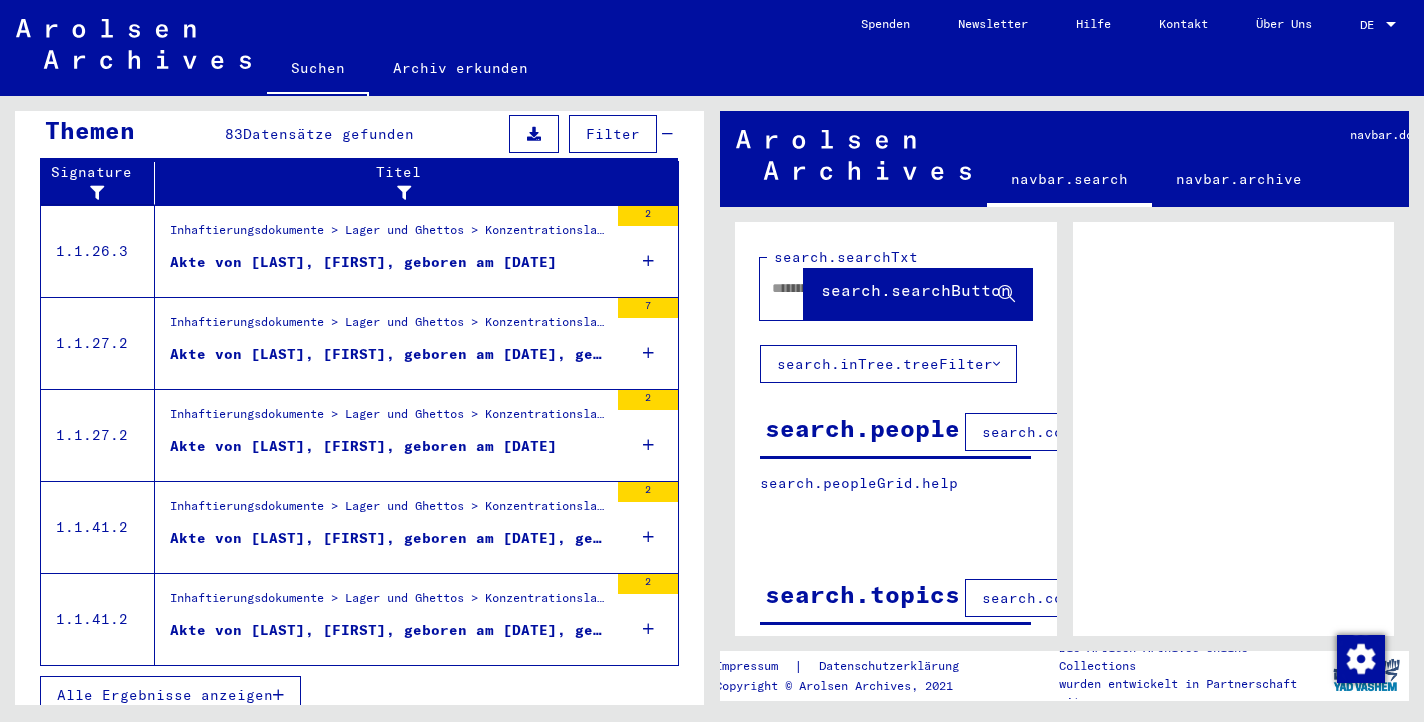 scroll, scrollTop: 690, scrollLeft: 0, axis: vertical 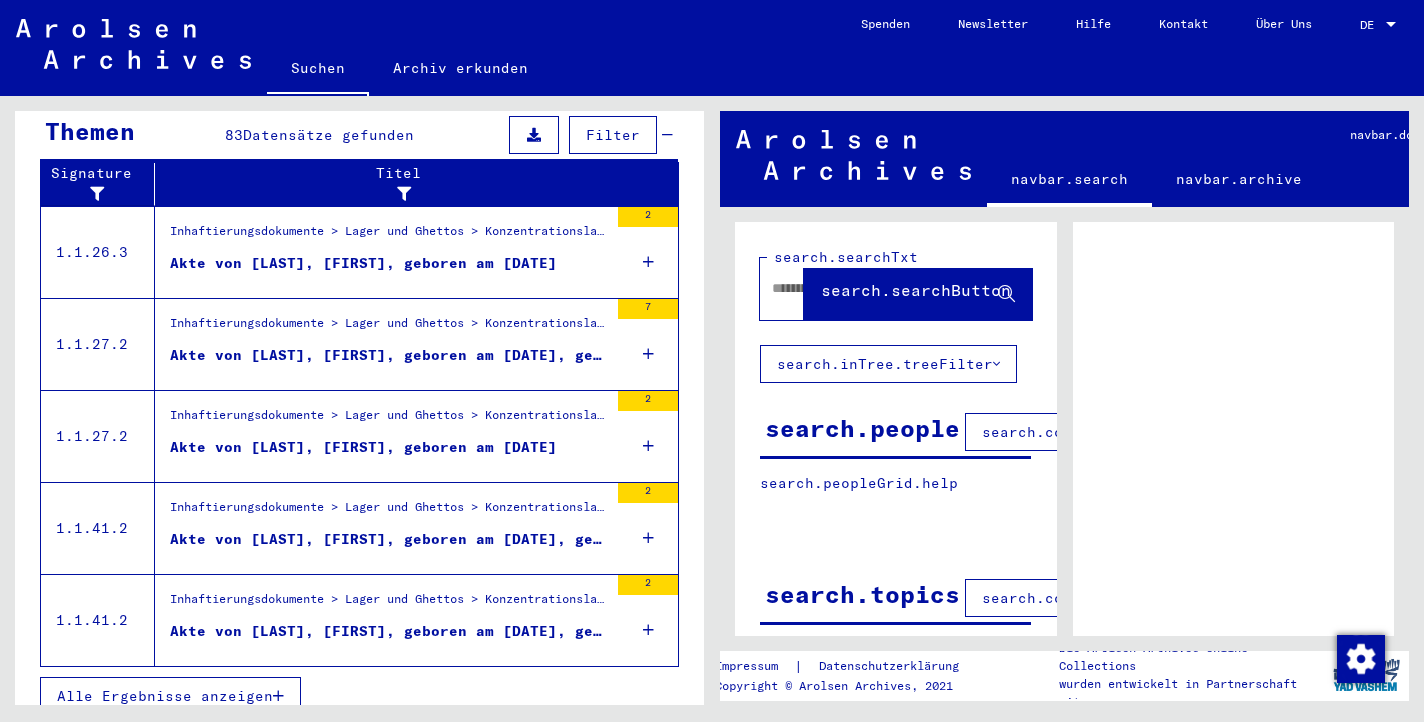 click on "Akte von [LAST], [FIRST], geboren am [DATE], geboren in [CITY]" at bounding box center [389, 631] 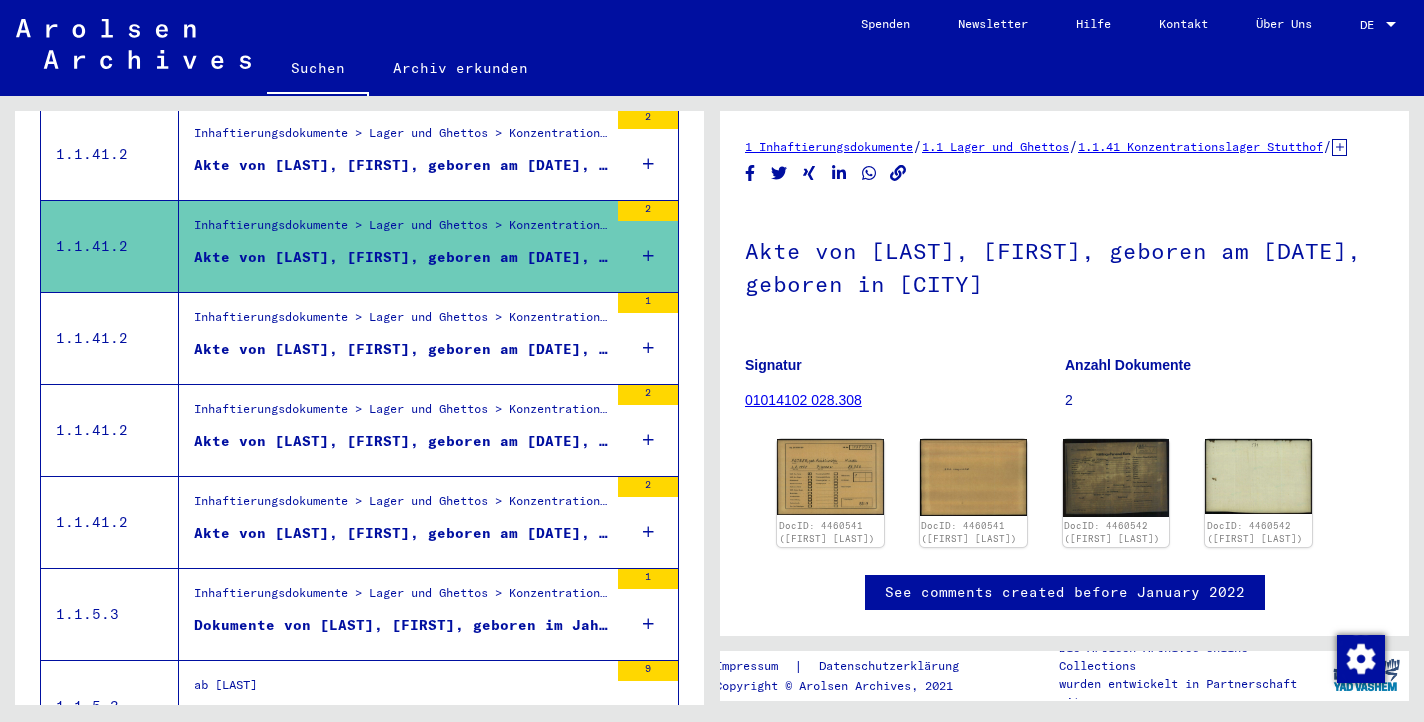 scroll, scrollTop: 0, scrollLeft: 0, axis: both 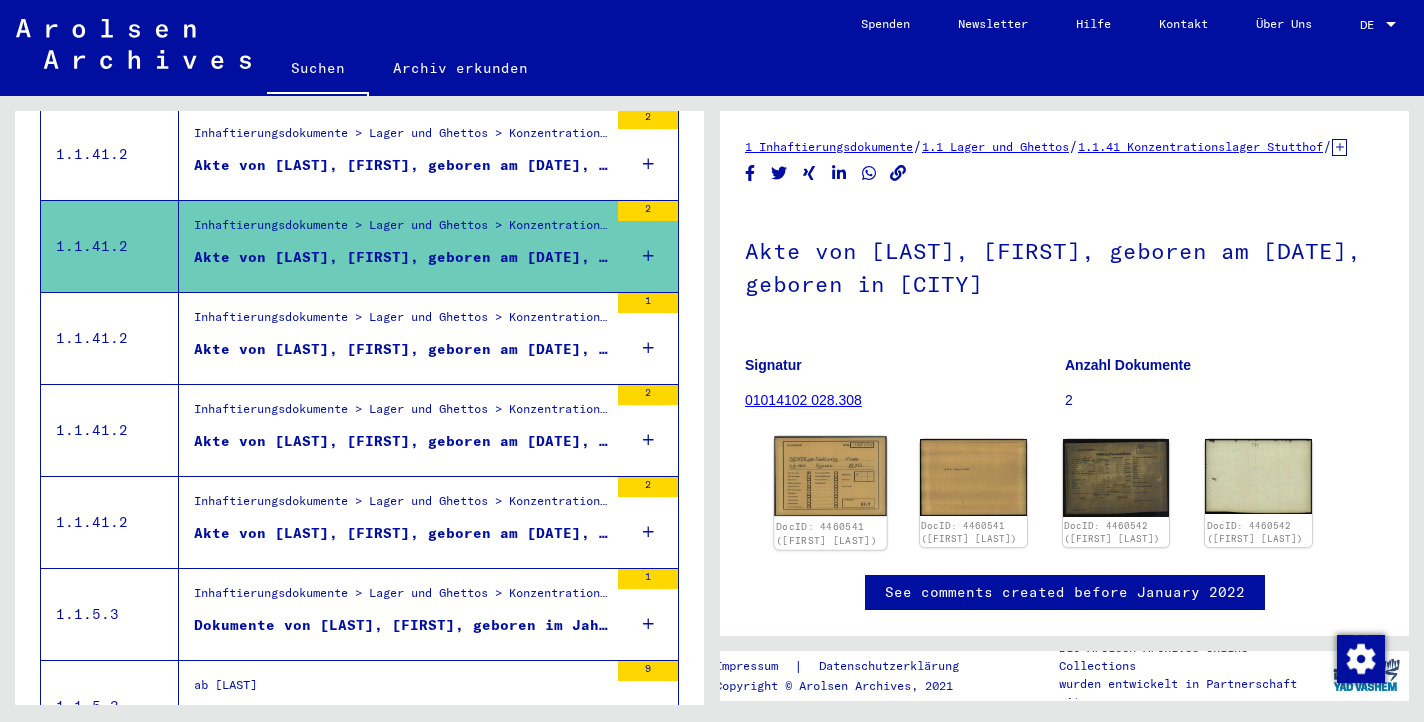 click 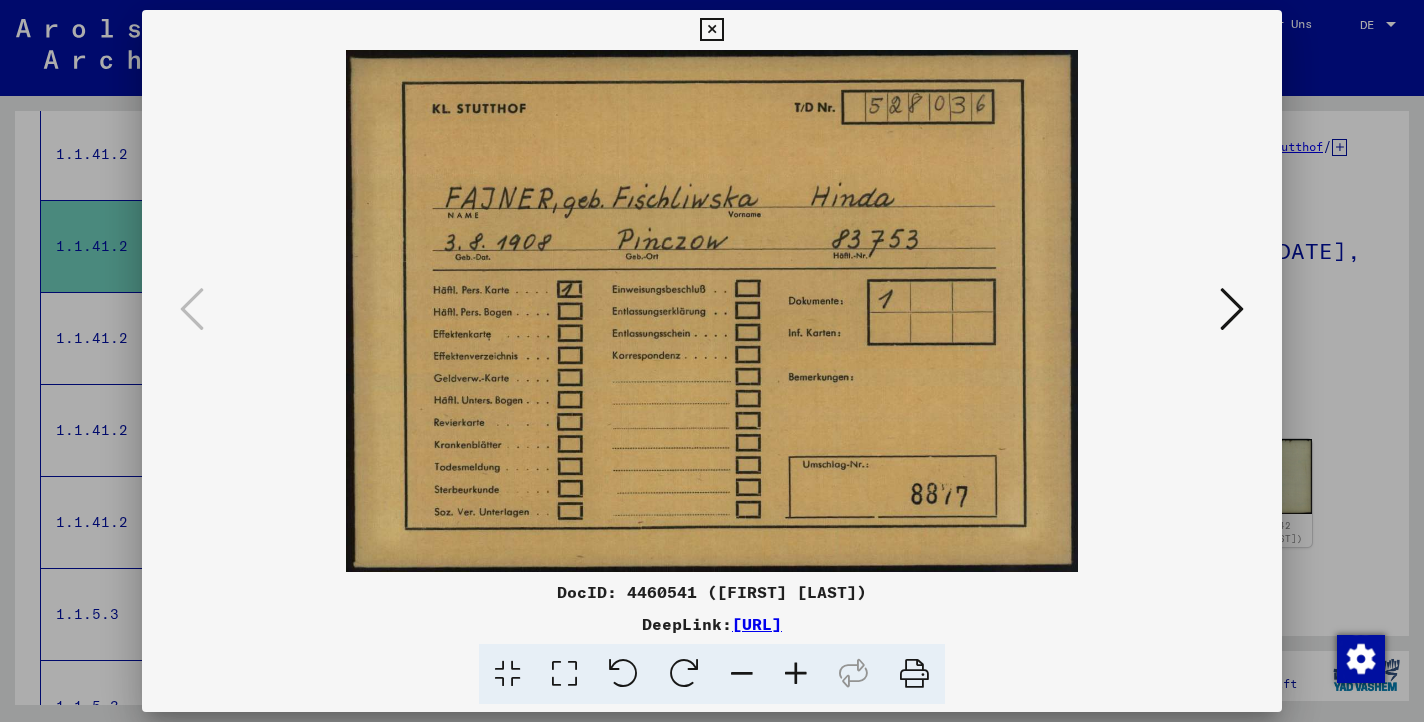 click at bounding box center [1232, 309] 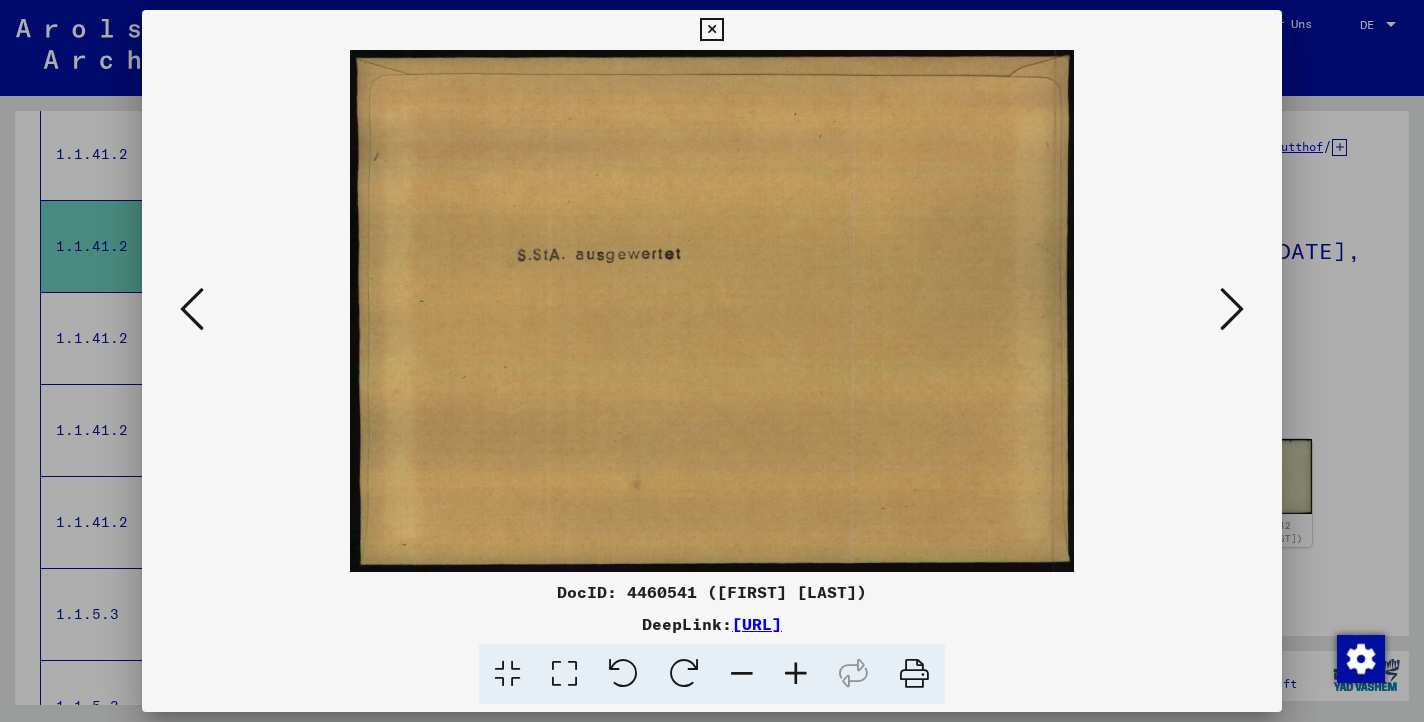 click at bounding box center [1232, 309] 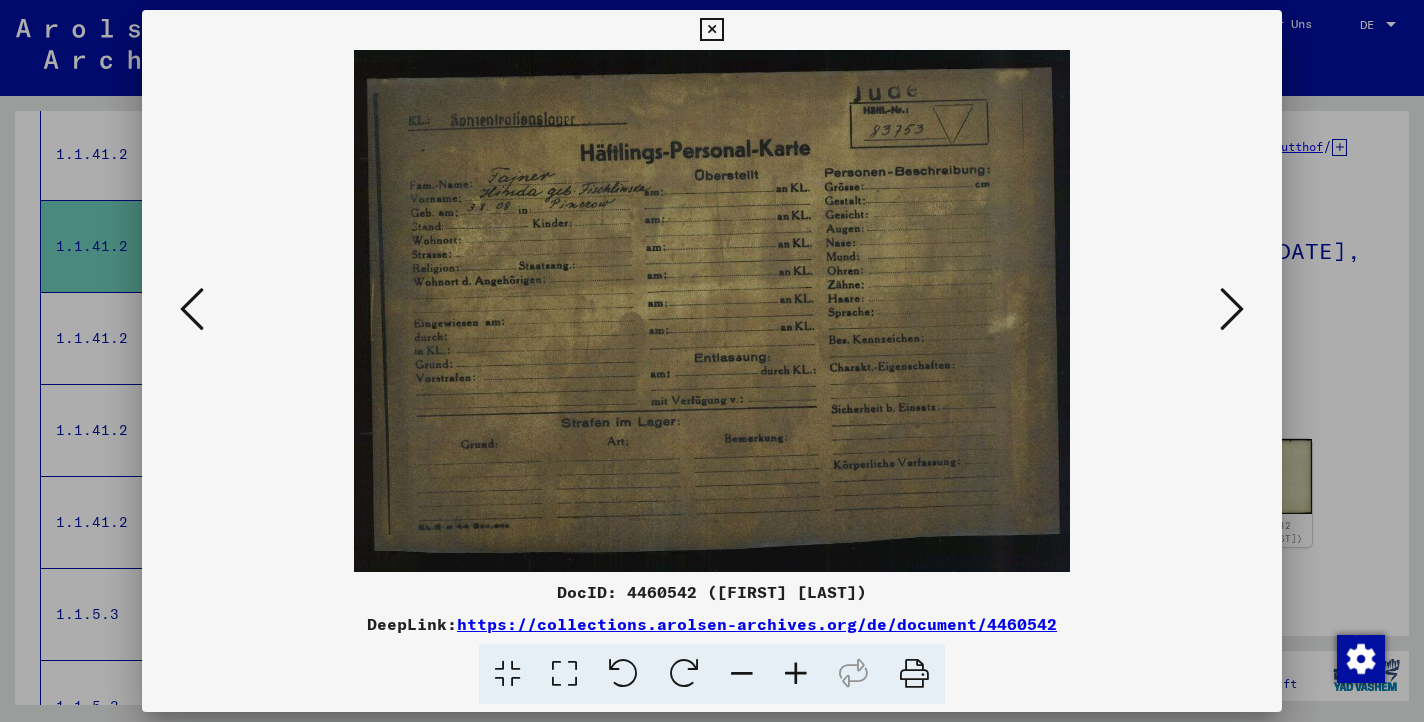 click at bounding box center (1232, 309) 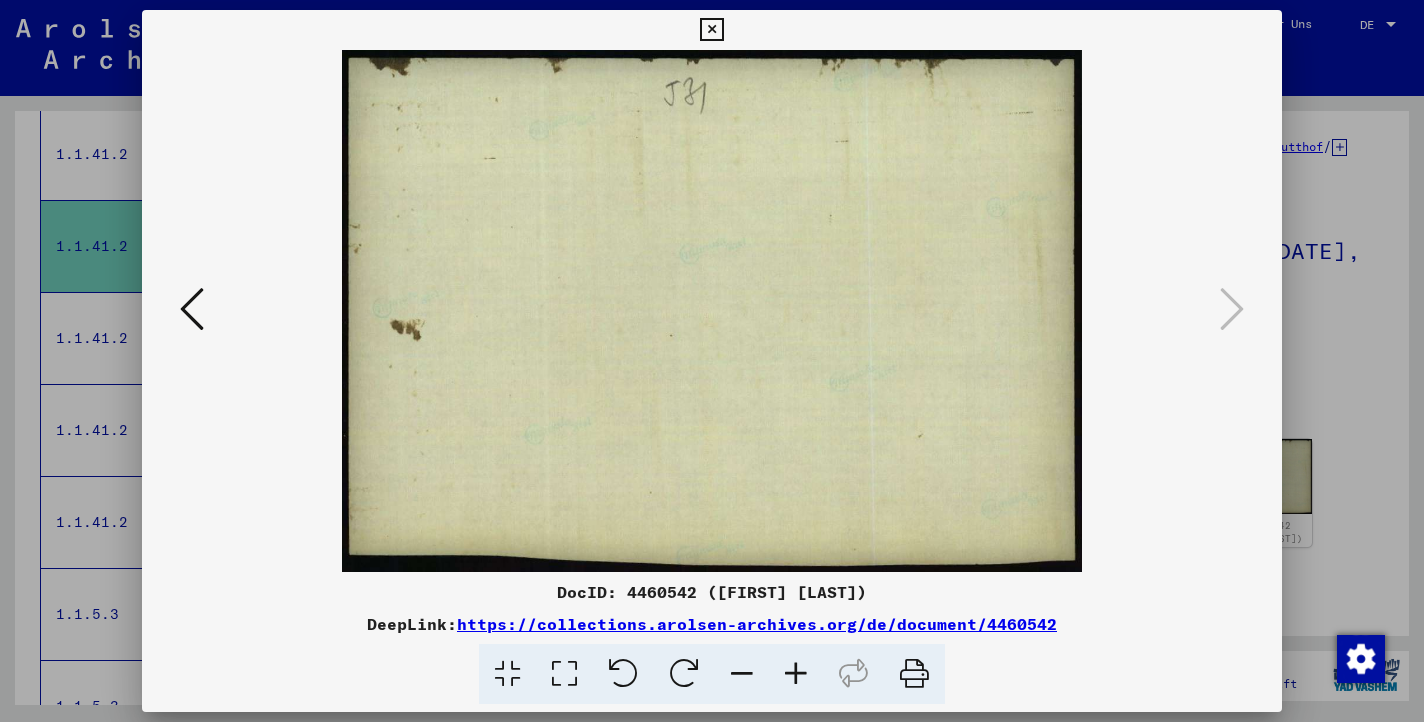 click at bounding box center [711, 311] 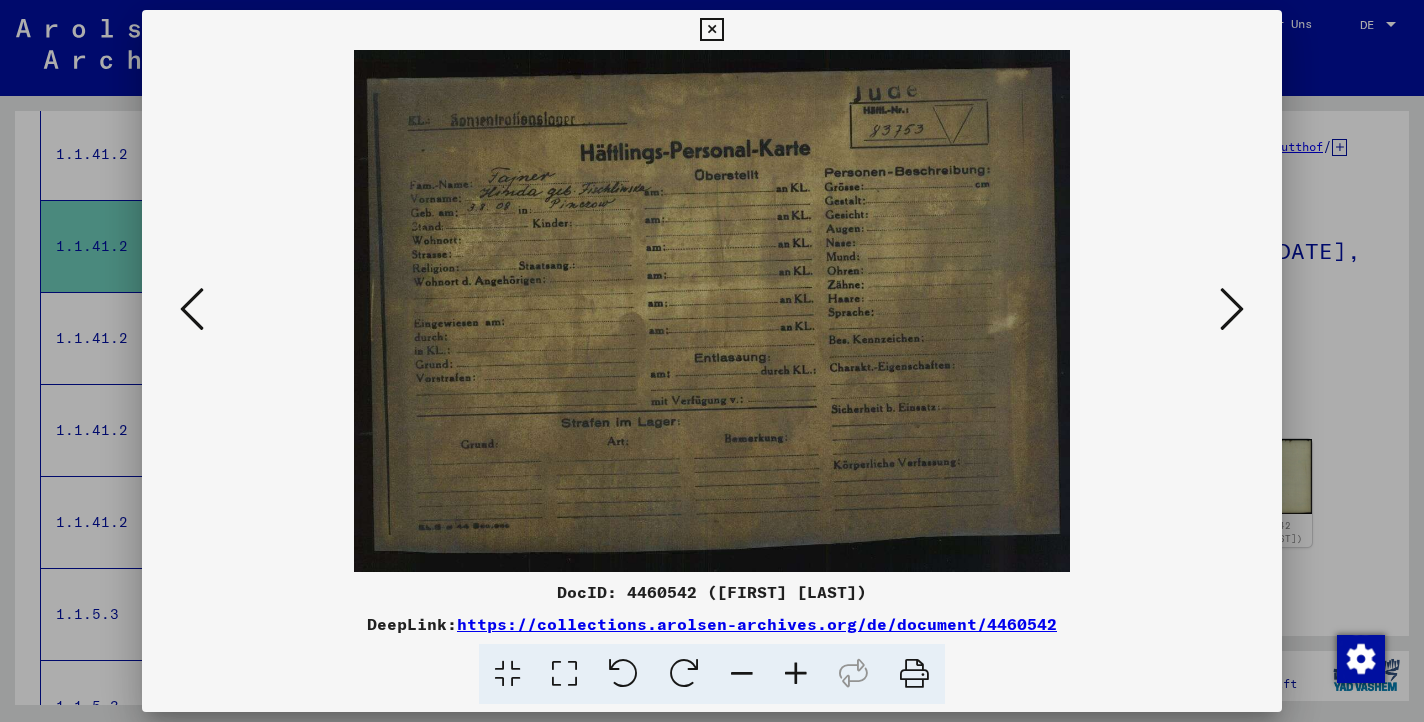 click at bounding box center [192, 309] 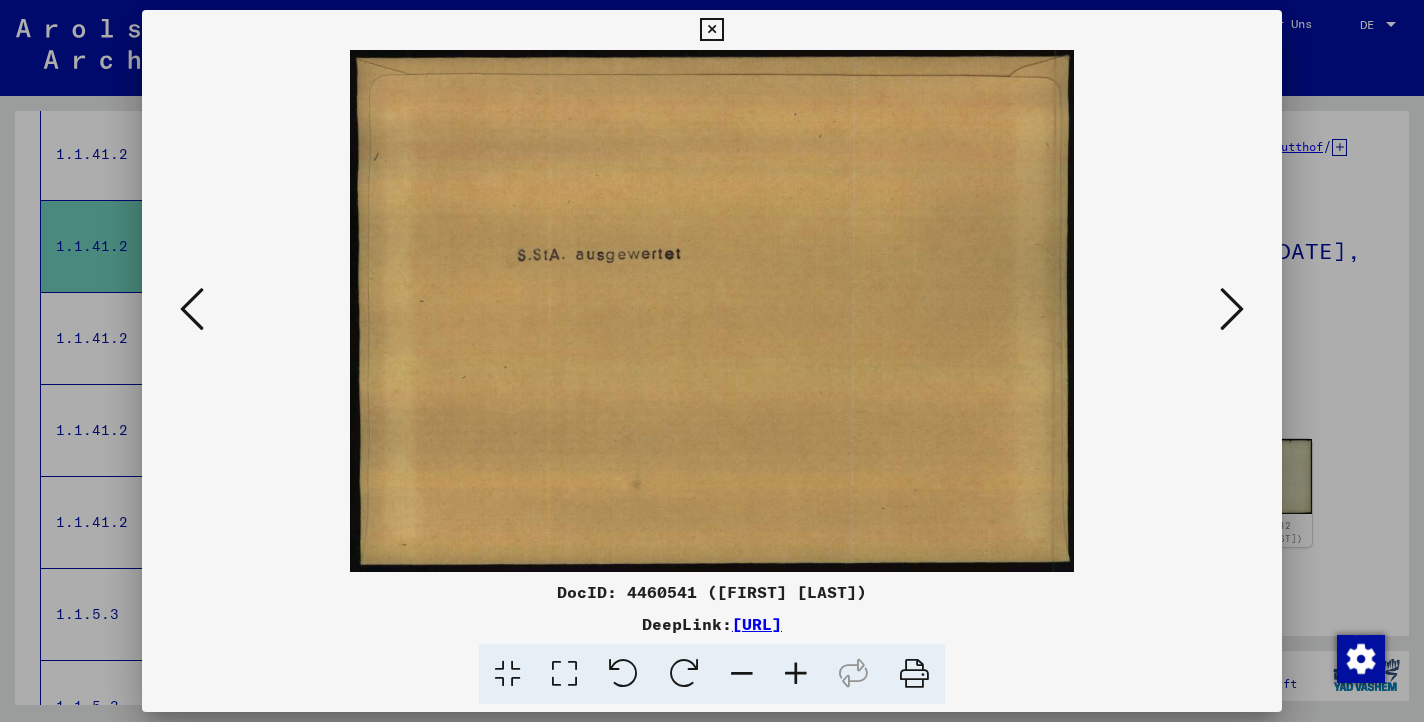 click at bounding box center (192, 309) 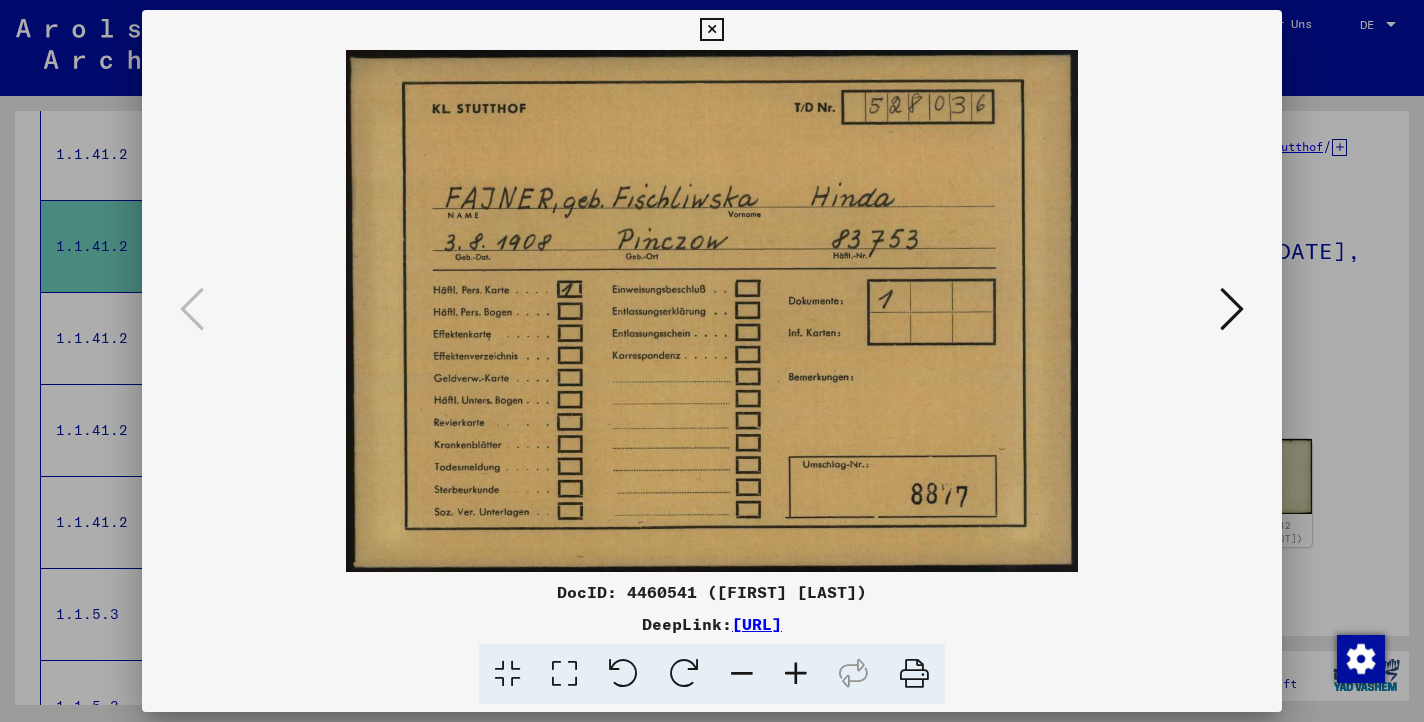 click at bounding box center (711, 30) 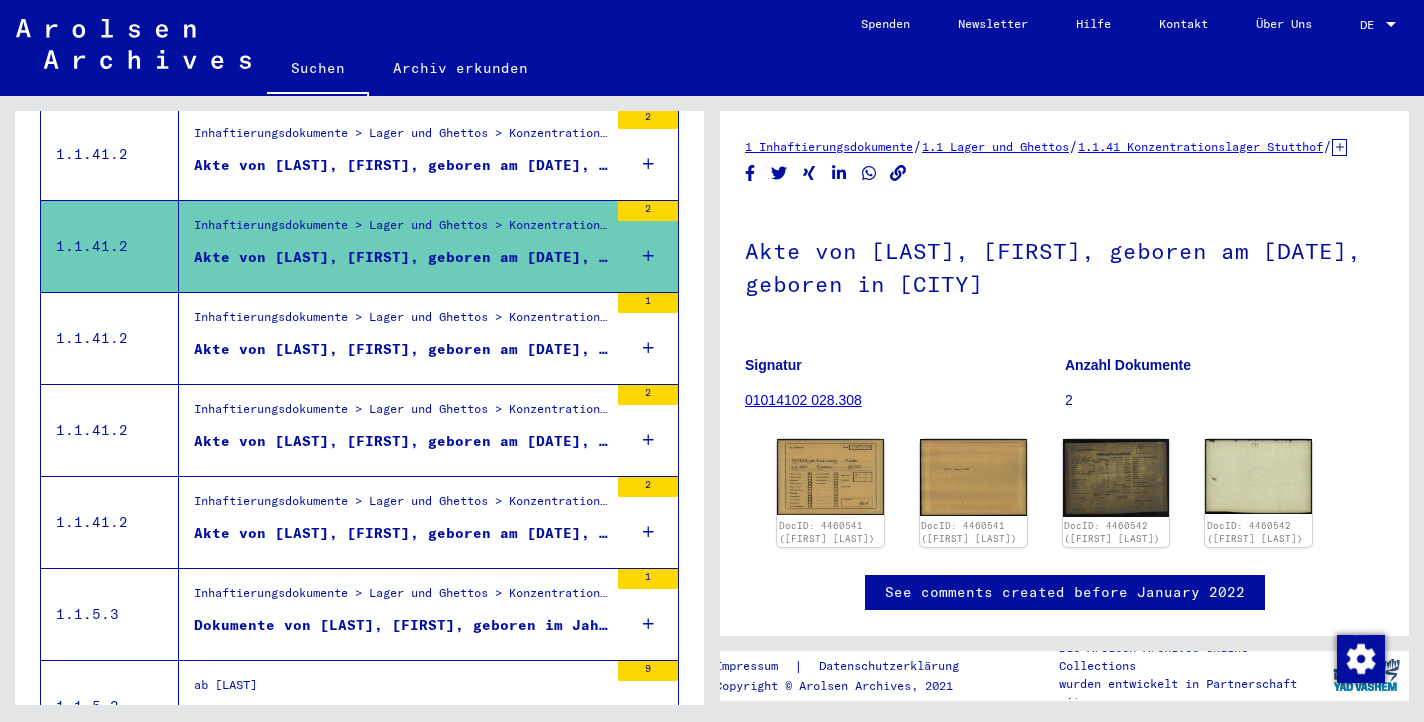 click on "Inhaftierungsdokumente > Lager und Ghettos > Konzentrationslager Stutthof > Individuelle Unterlagen Stutthof > Individuelle Häftlings Unterlagen - KL Stutthof > Akten mit Namen ab EPSTEIN" at bounding box center [401, 322] 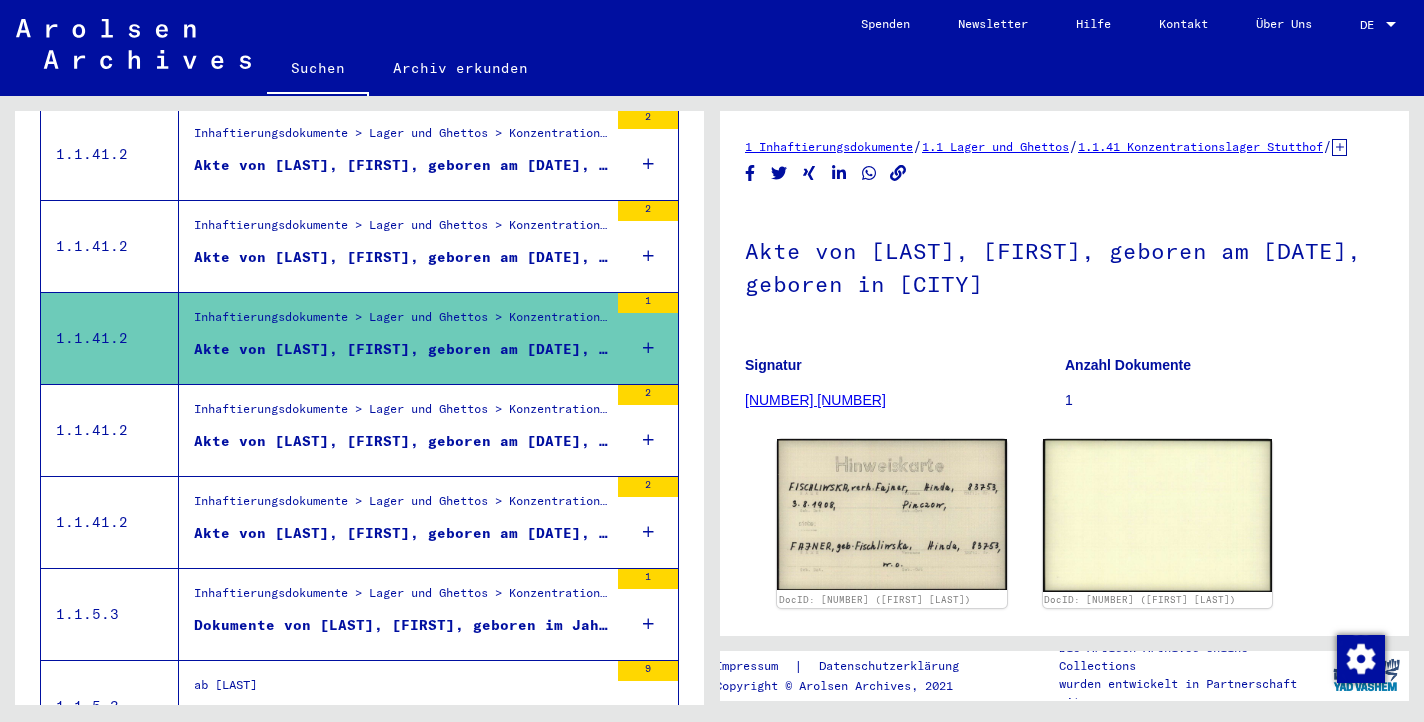scroll, scrollTop: 0, scrollLeft: 0, axis: both 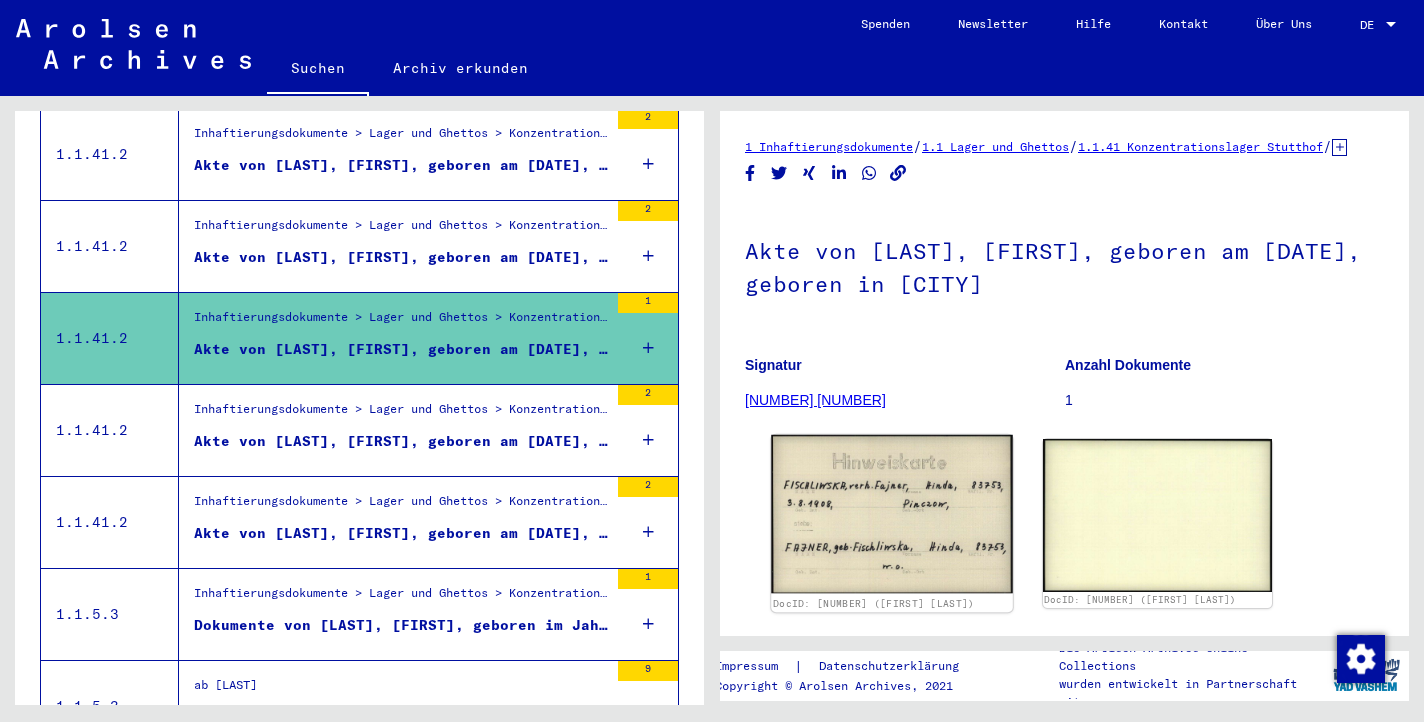click 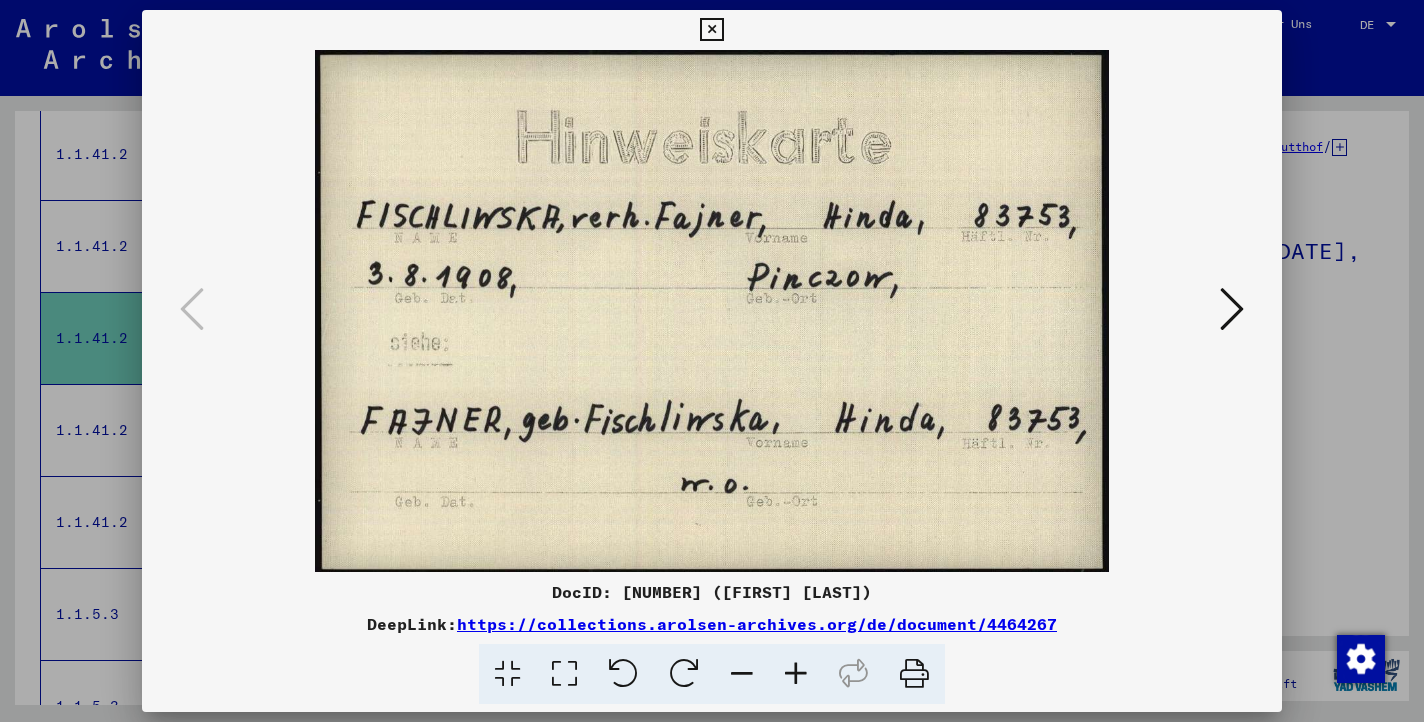 click at bounding box center (1232, 309) 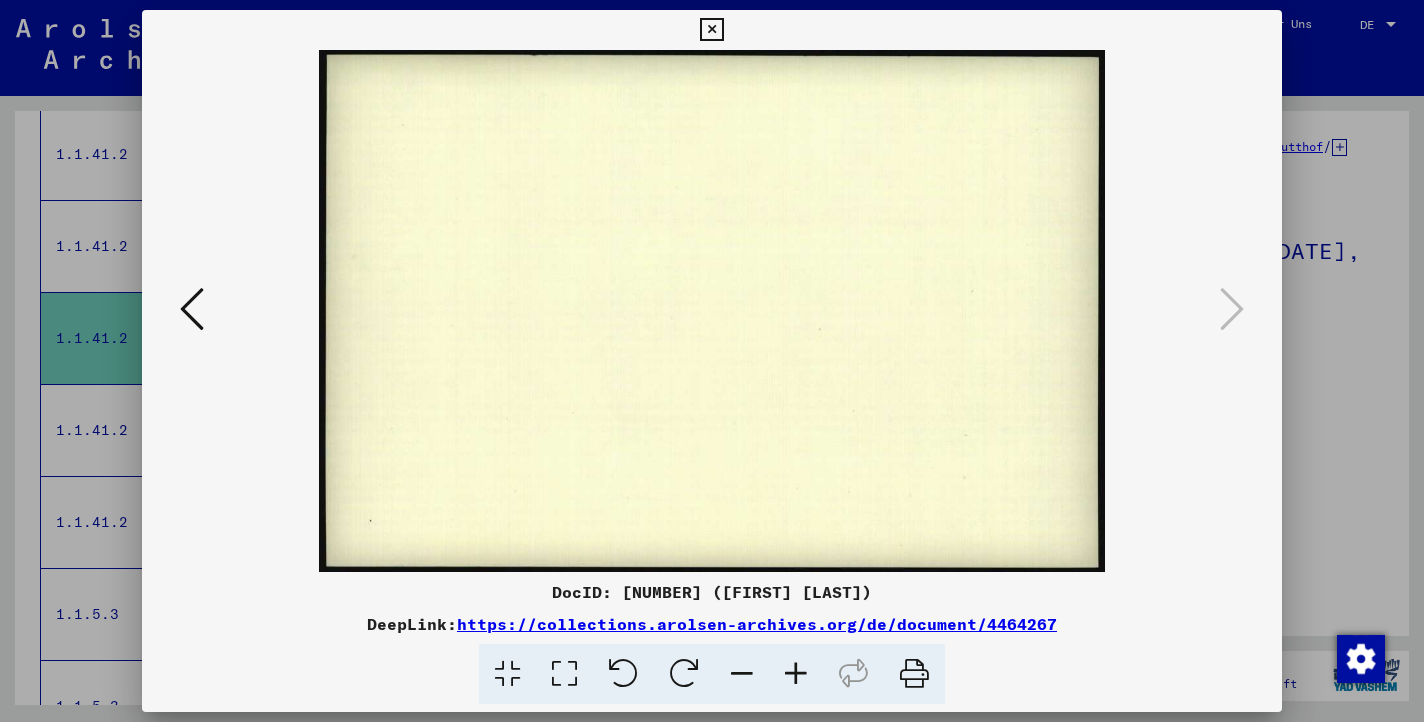 click at bounding box center (711, 30) 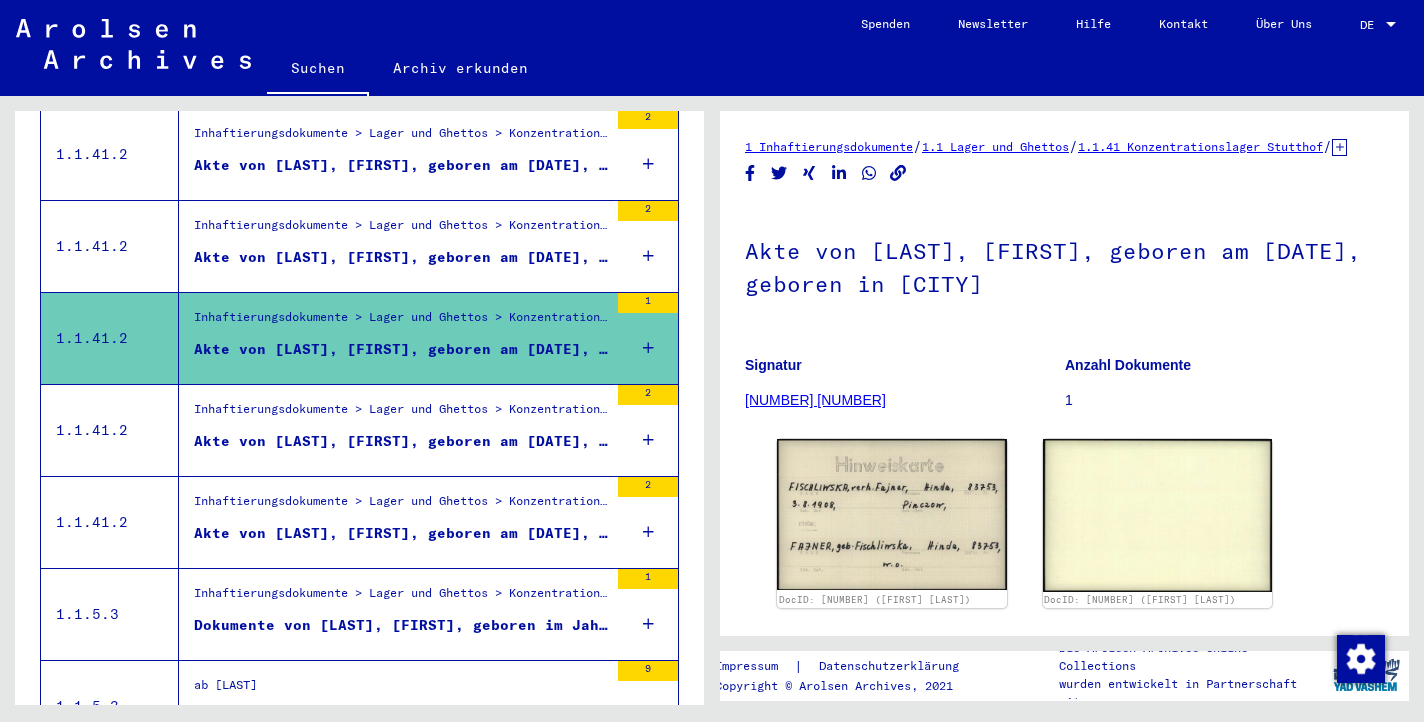 click on "Inhaftierungsdokumente > Lager und Ghettos > Konzentrationslager Stutthof > Individuelle Unterlagen Stutthof > Individuelle Häftlings Unterlagen - KL Stutthof > Akten mit Namen ab EPSTEIN" at bounding box center [401, 414] 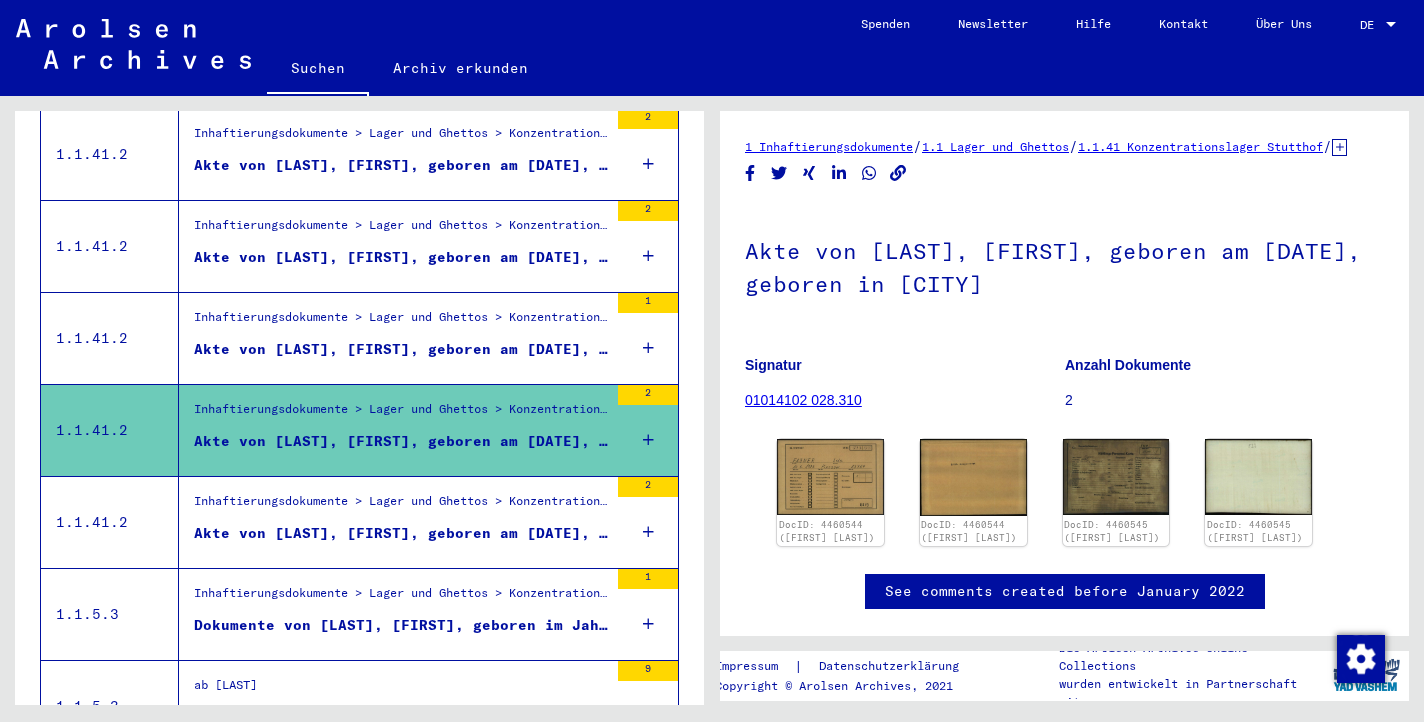 scroll, scrollTop: 0, scrollLeft: 0, axis: both 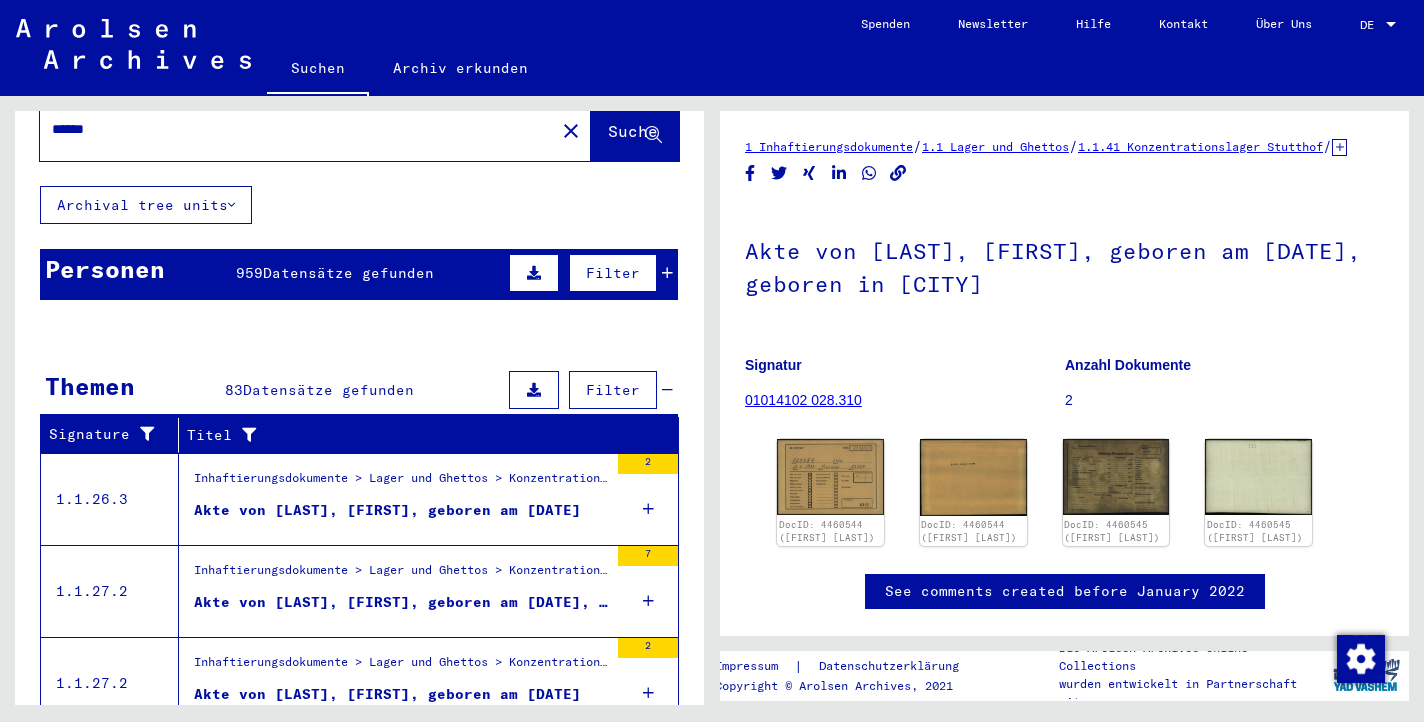 click on "Inhaftierungsdokumente > Lager und Ghettos > Konzentrationslager Mauthausen > Individuelle Unterlagen Männer Mauthausen > Individuelle Häftlings Unterlagen - KL Mauthausen > Akten mit Namen ab [LAST] [LAST]" at bounding box center [401, 483] 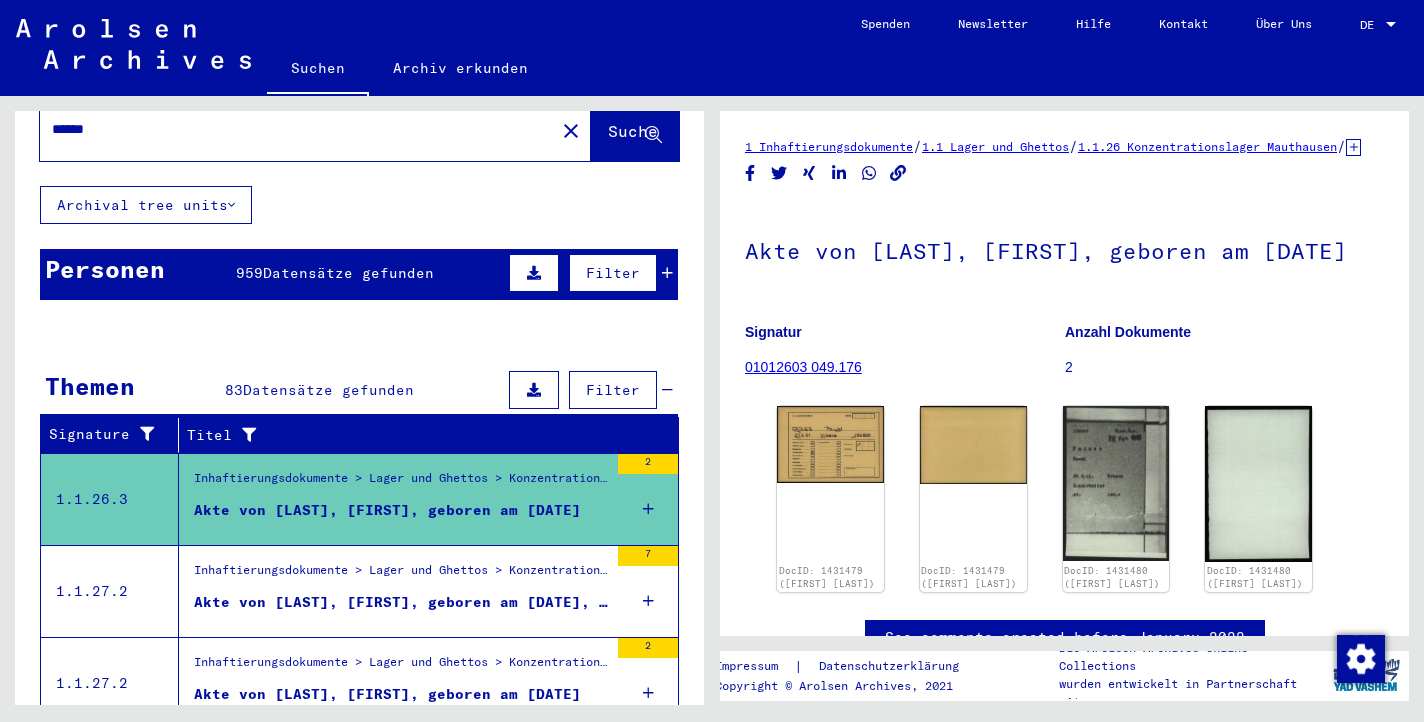 scroll, scrollTop: 0, scrollLeft: 0, axis: both 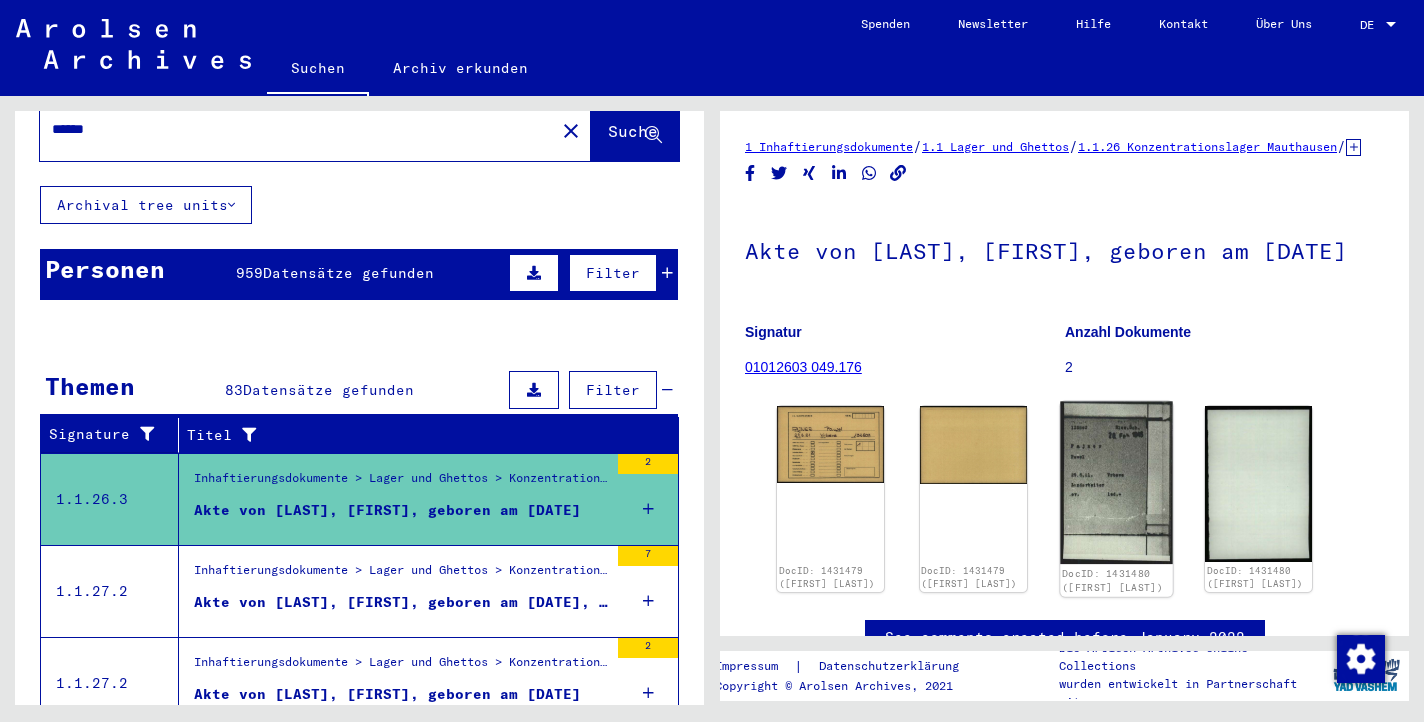 click 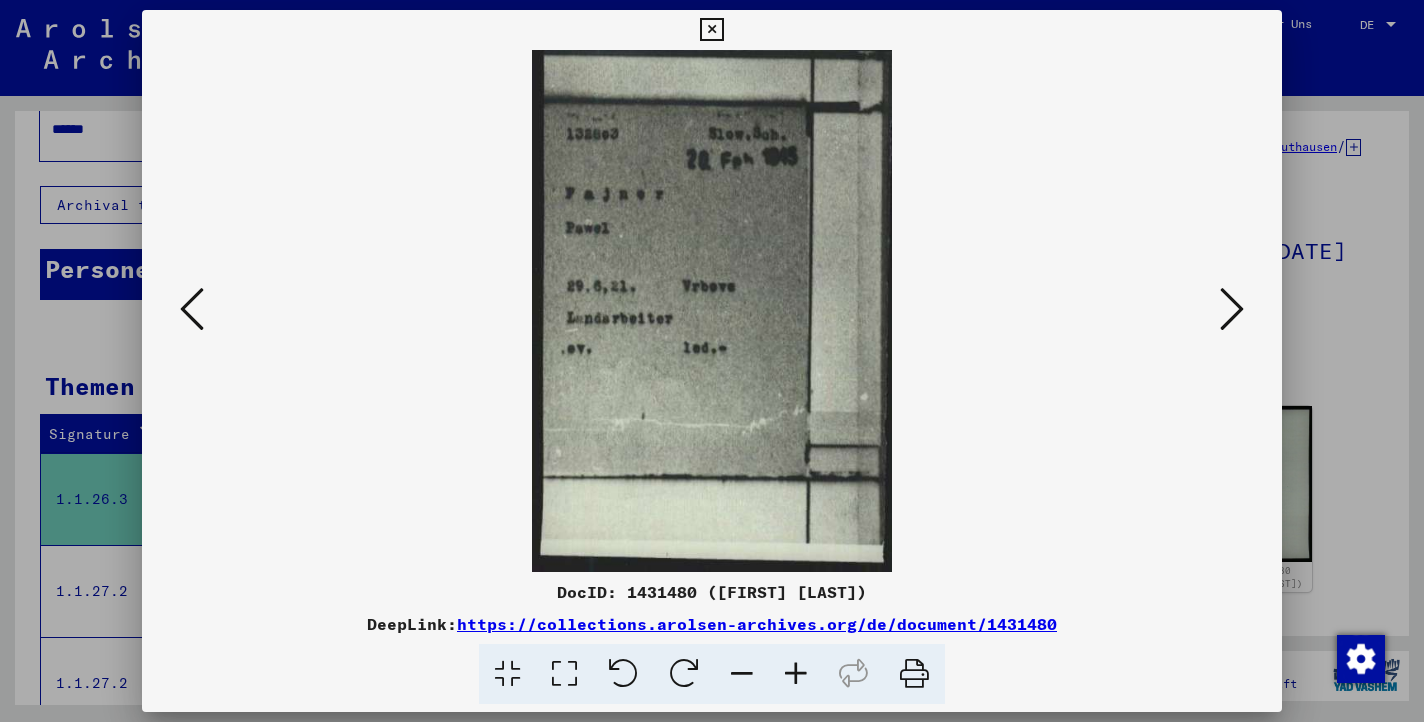click at bounding box center [1232, 309] 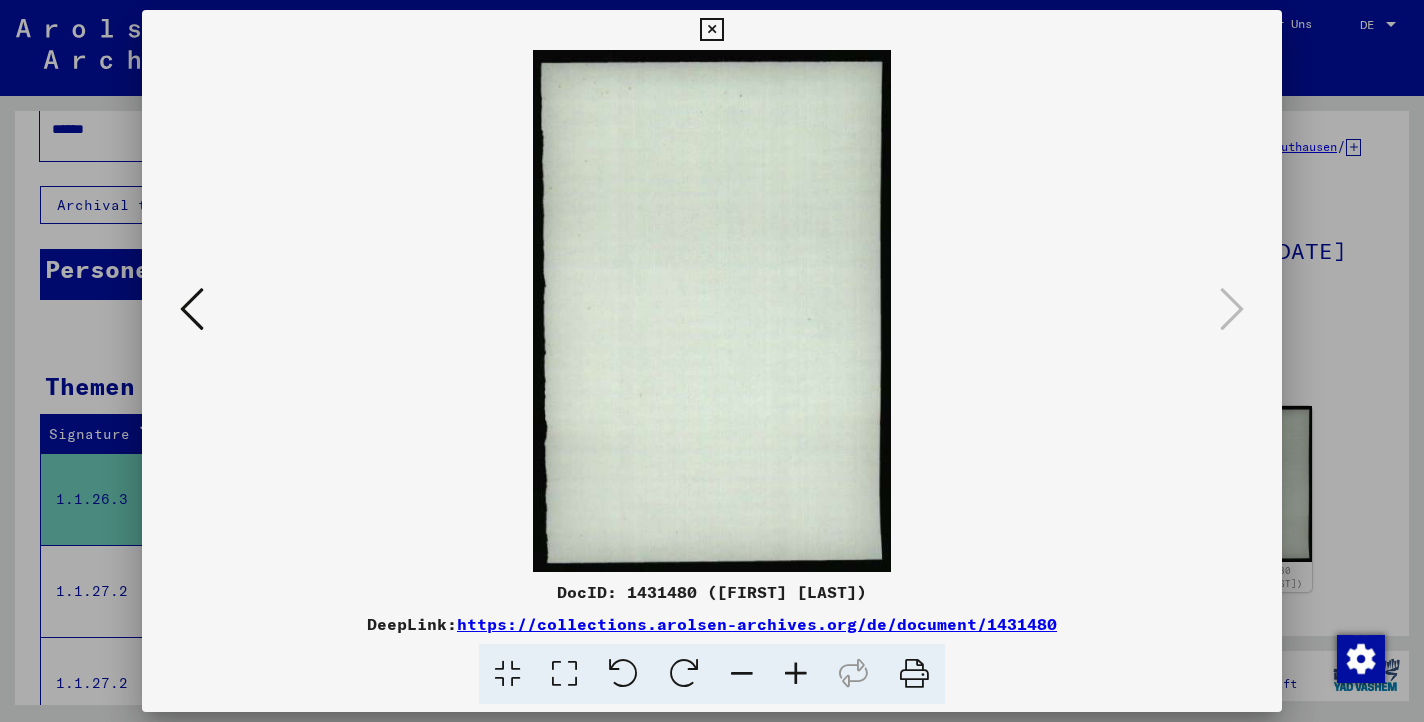 click at bounding box center [711, 30] 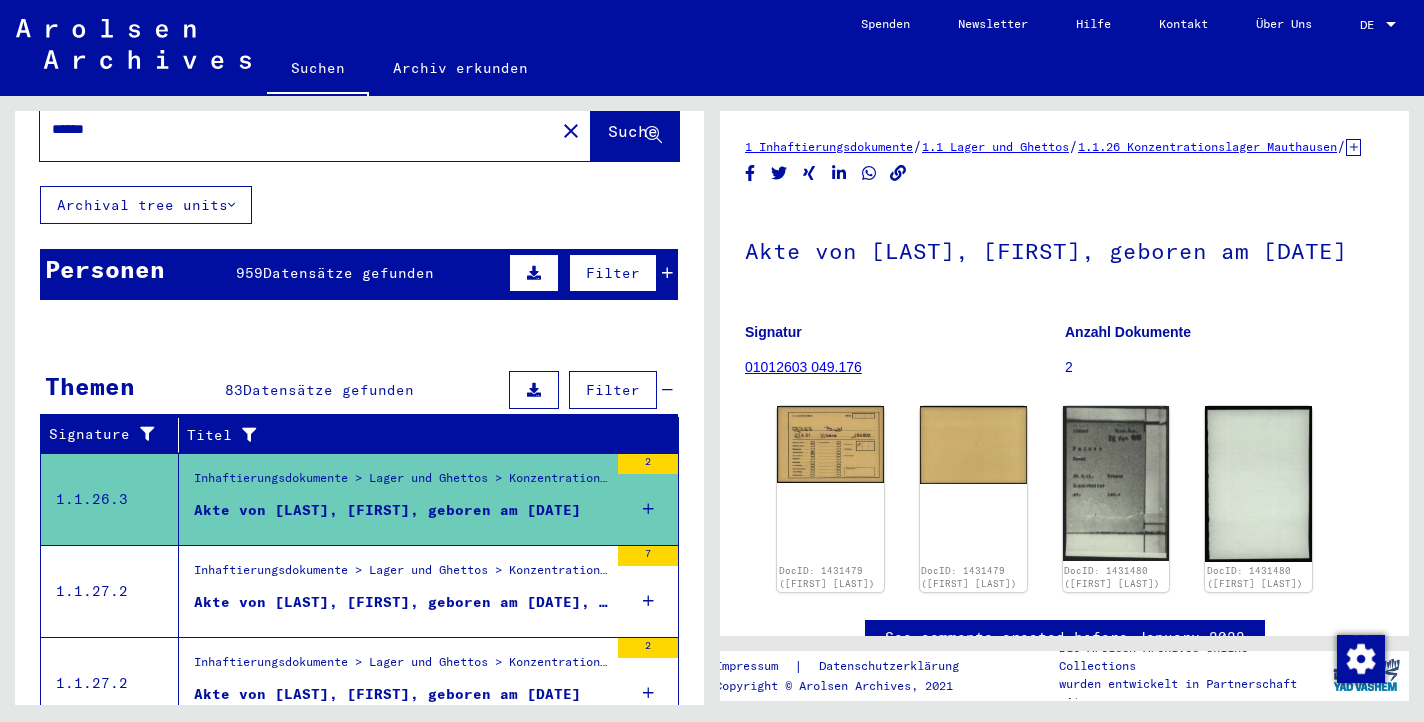 click on "Inhaftierungsdokumente > Lager und Ghettos > Konzentrationslager Mittelbau (Dora) > Konzentrationslager Mittelbau (Dora), Einzelpersonen-bezogene Unterlagen > Individuelle Häftlings Unterlagen - KL Mittelbau (Dora) > Akten mit Namen ab ERECZYN" at bounding box center [401, 575] 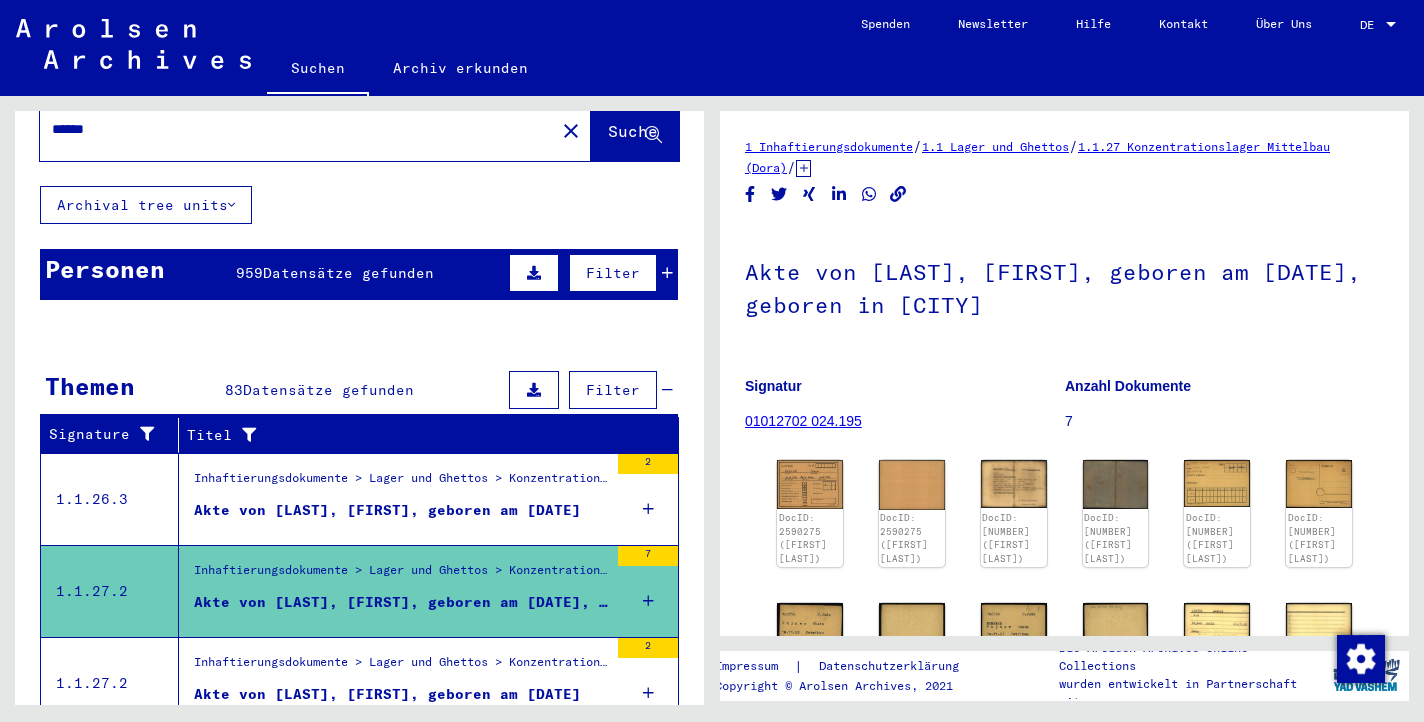 scroll, scrollTop: 0, scrollLeft: 0, axis: both 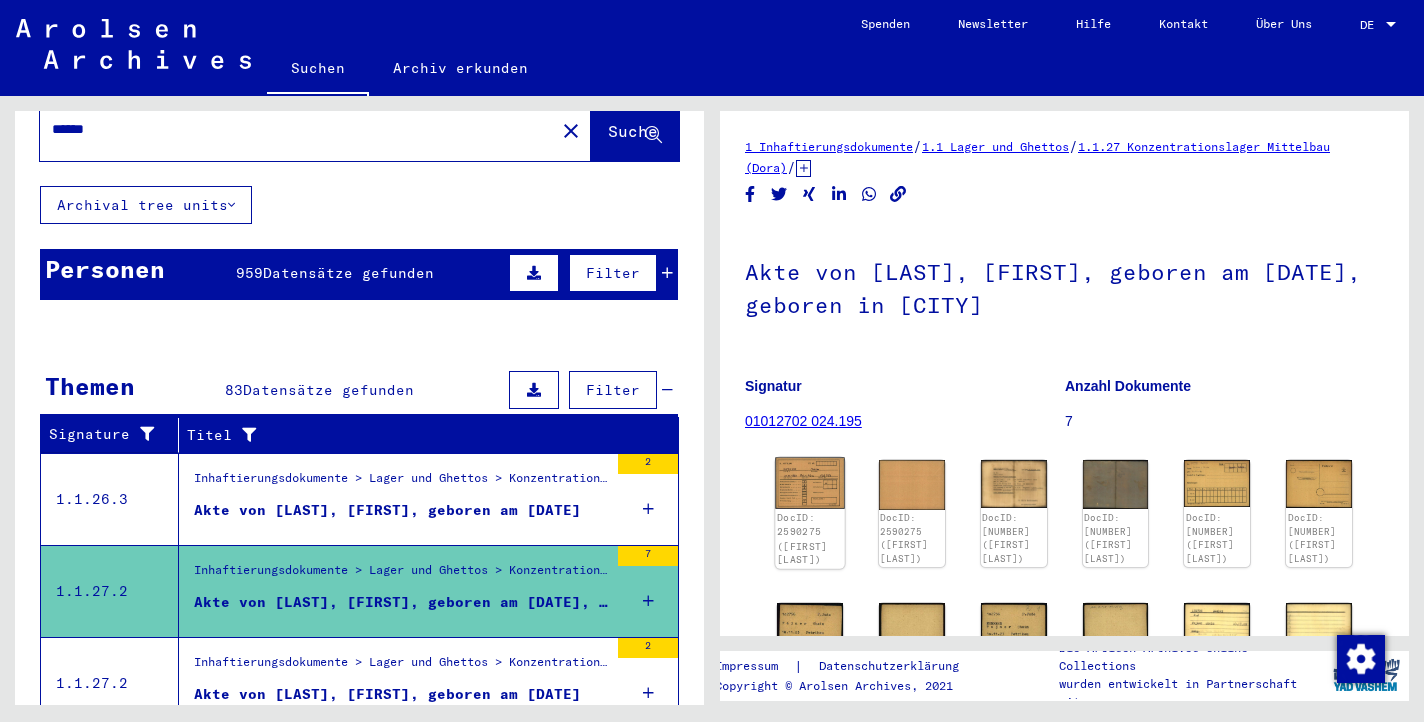 click 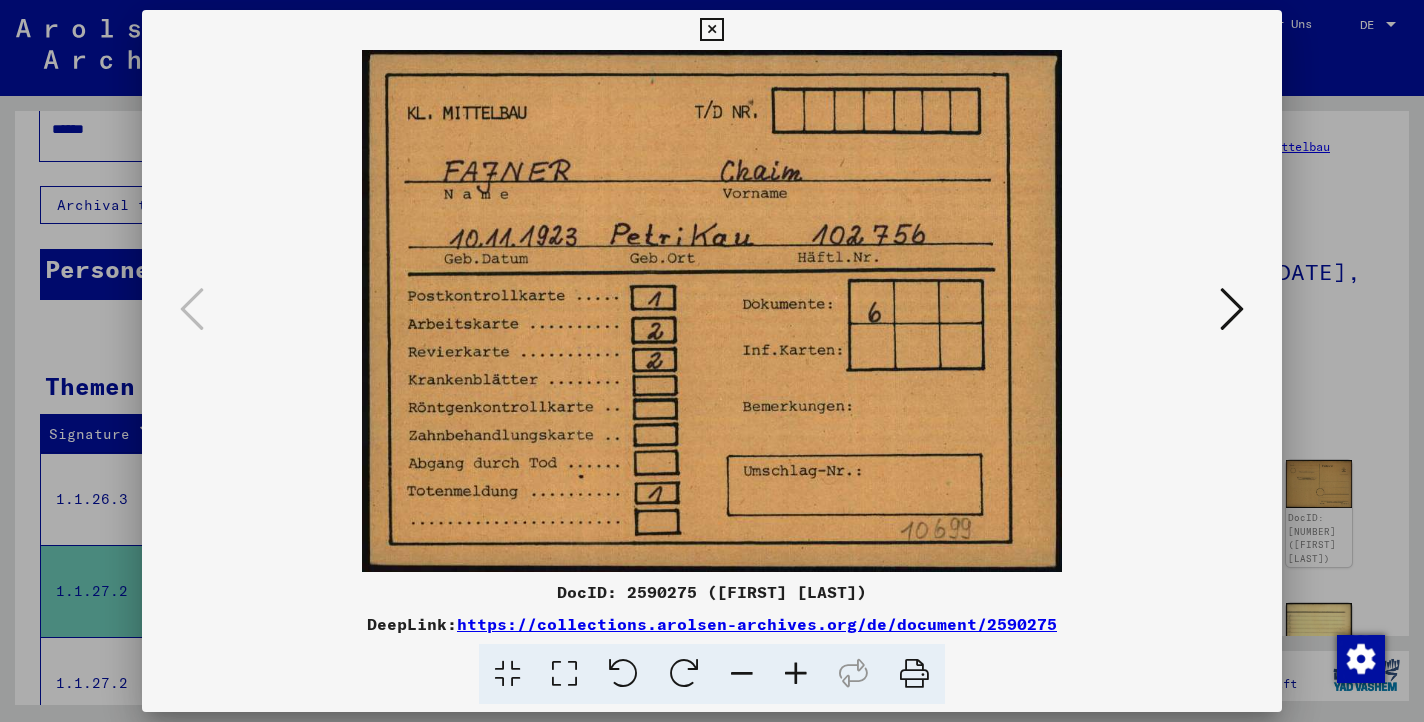 click at bounding box center [1232, 309] 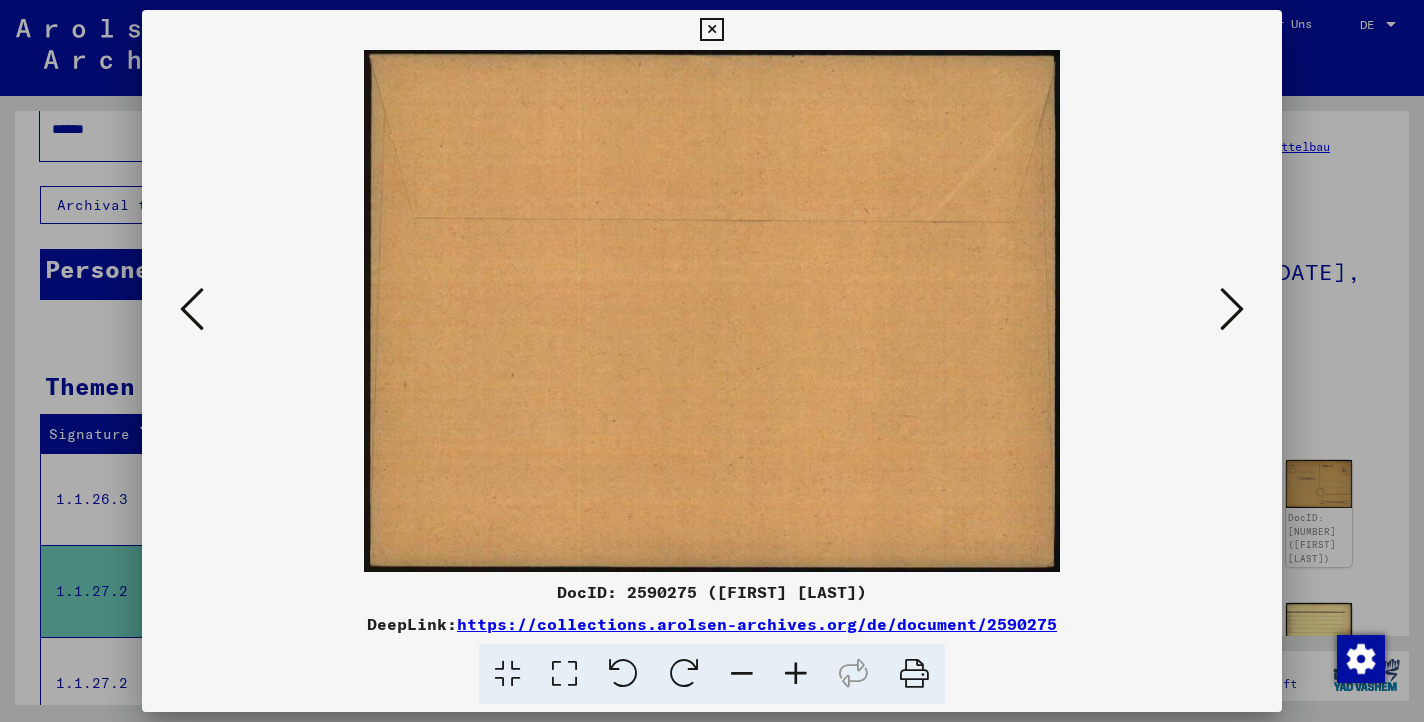 click at bounding box center [1232, 309] 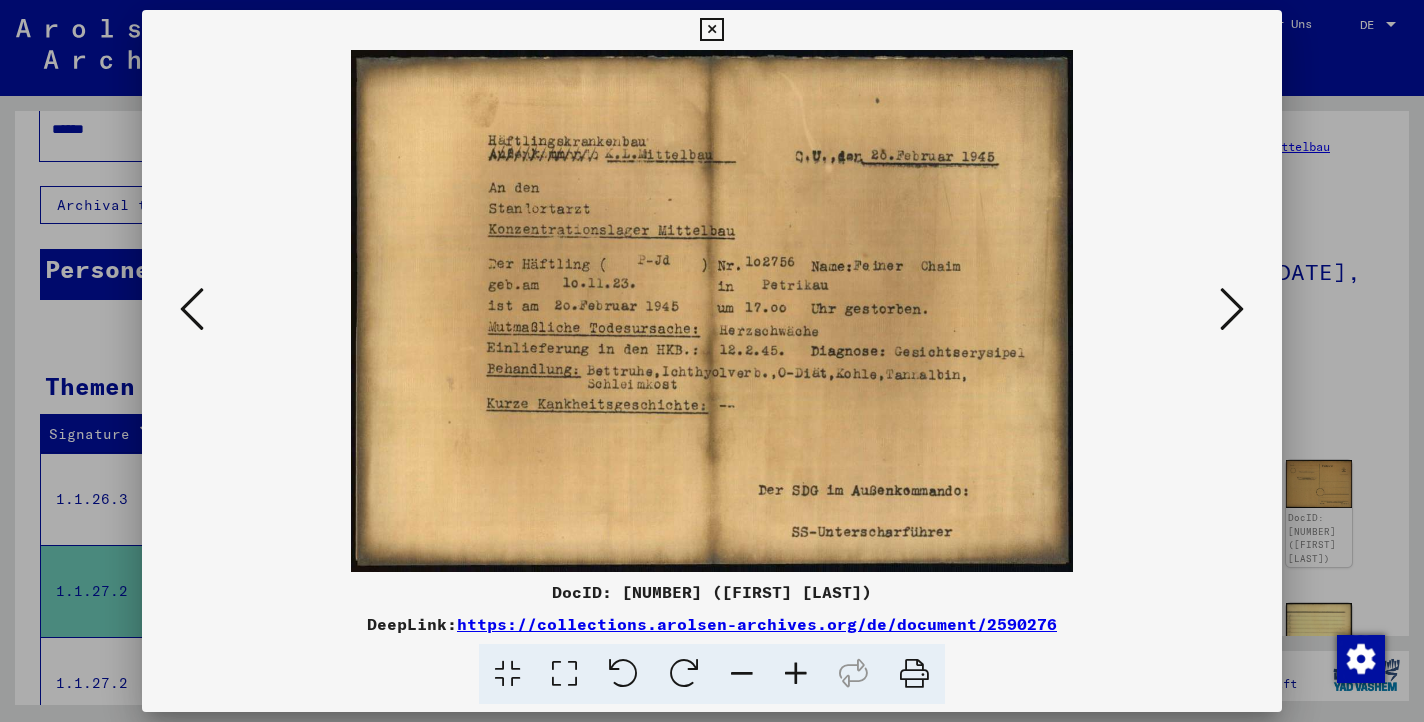 click at bounding box center [1232, 309] 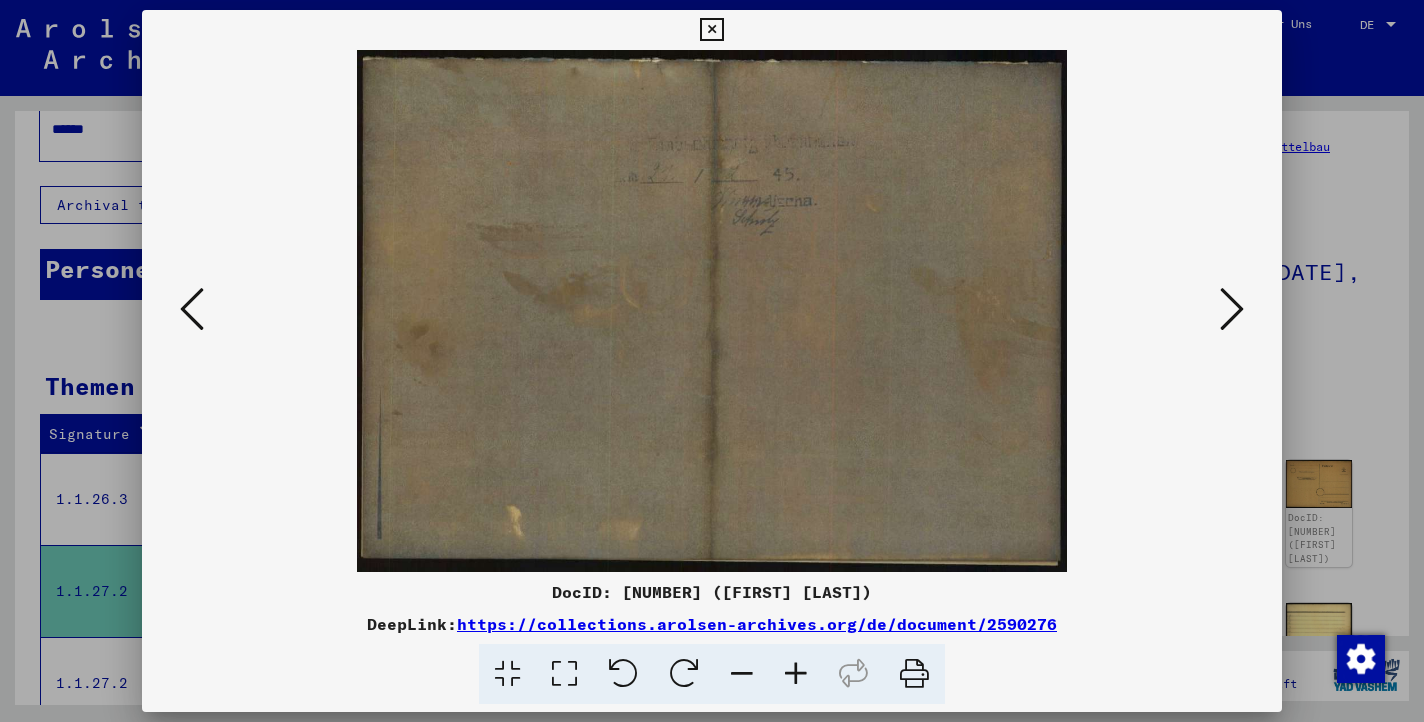 click at bounding box center (1232, 309) 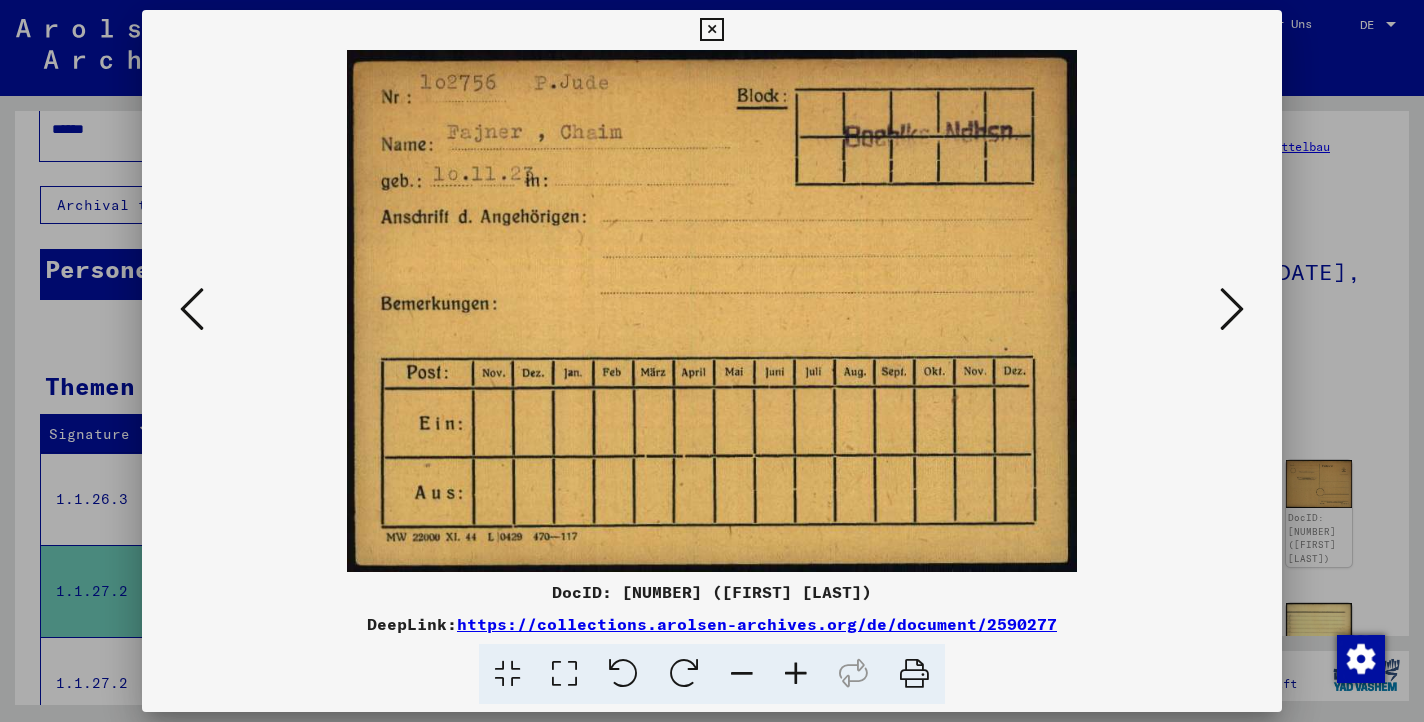 click at bounding box center (1232, 309) 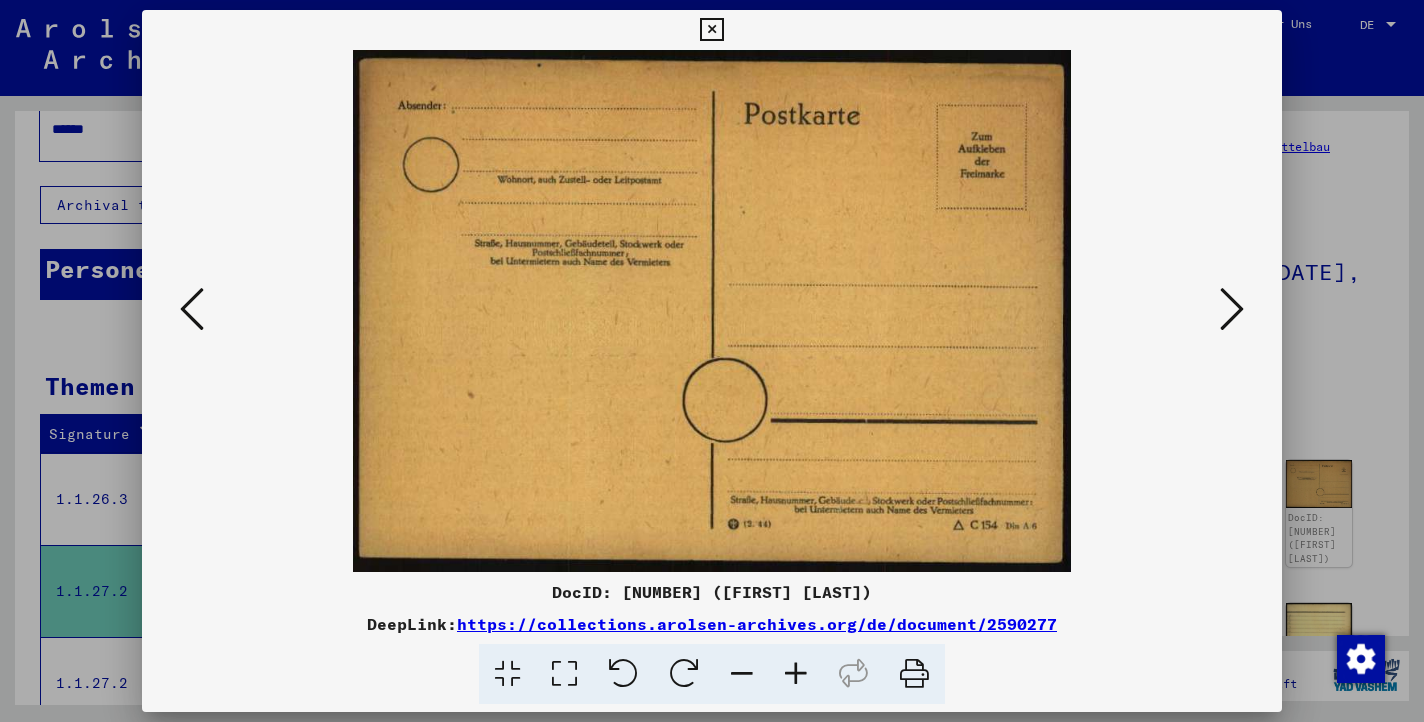 click at bounding box center [1232, 309] 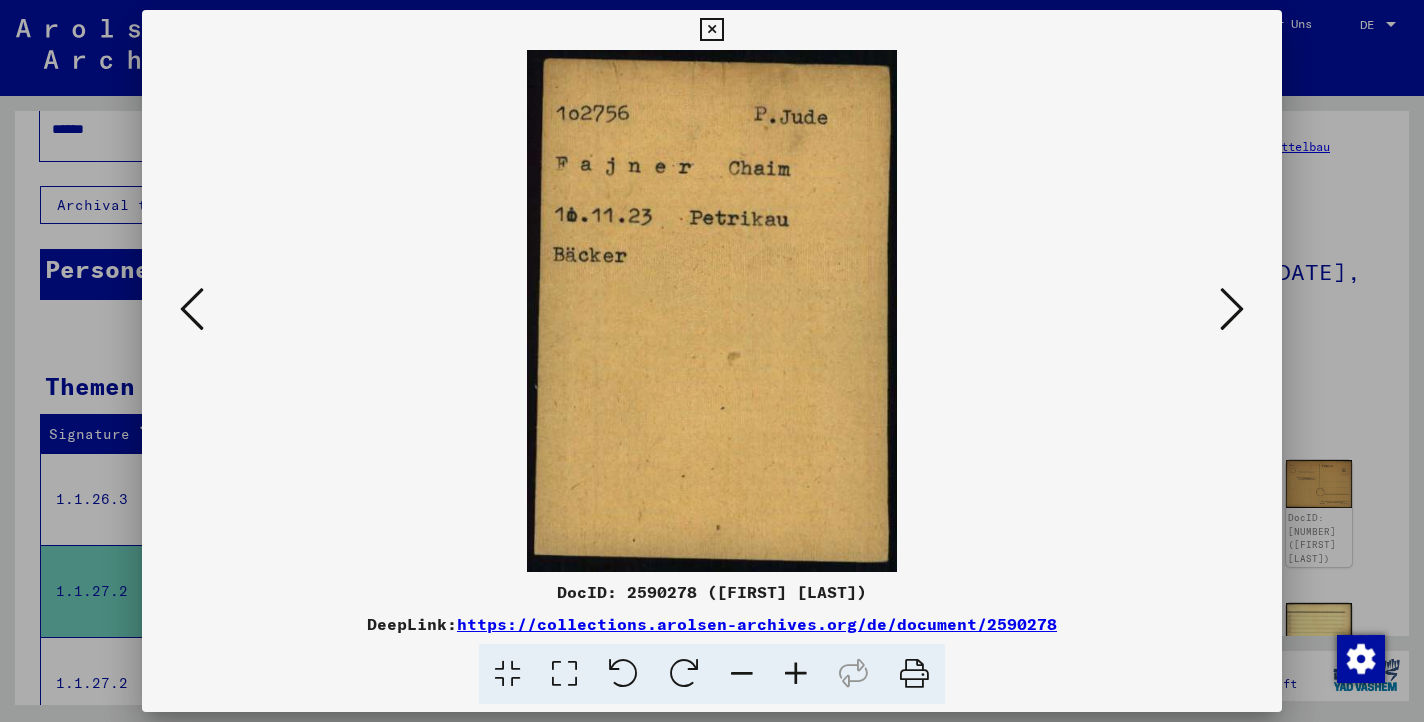 click at bounding box center [1232, 310] 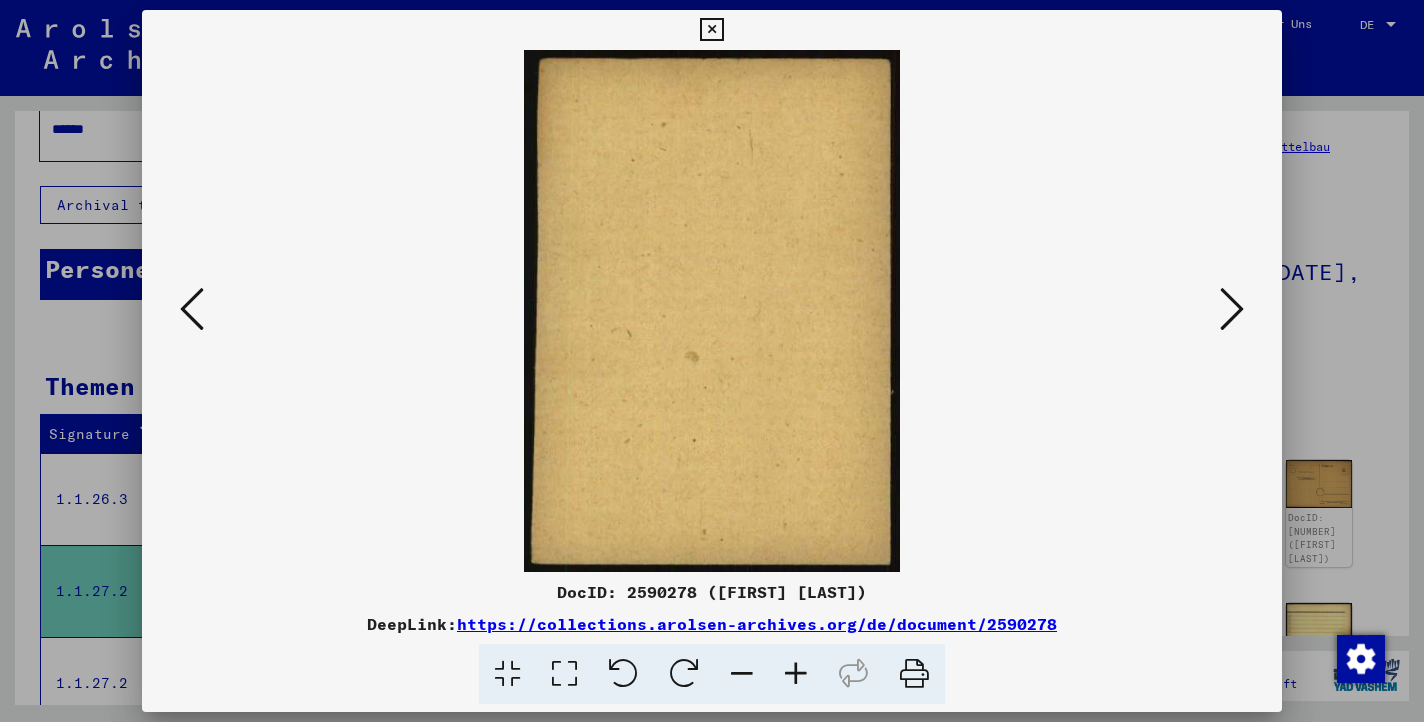 click at bounding box center (1232, 309) 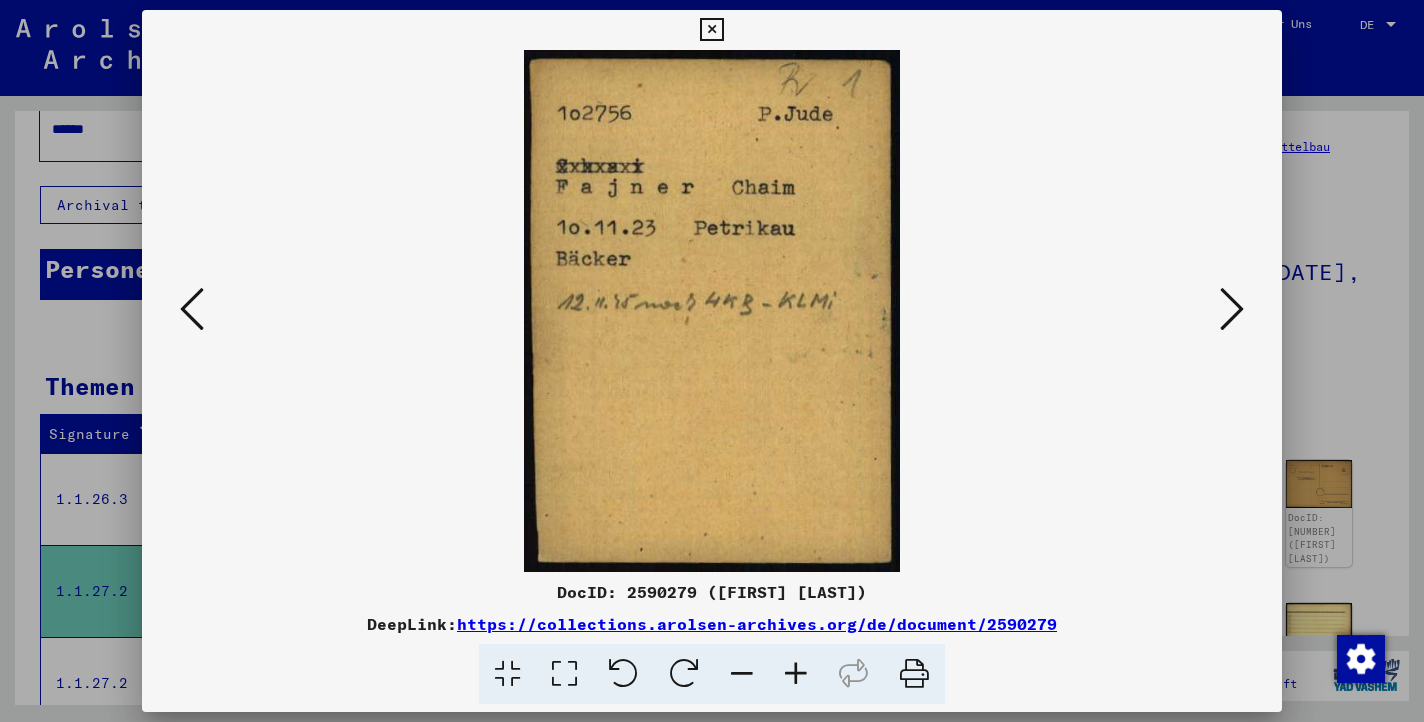 click at bounding box center (1232, 309) 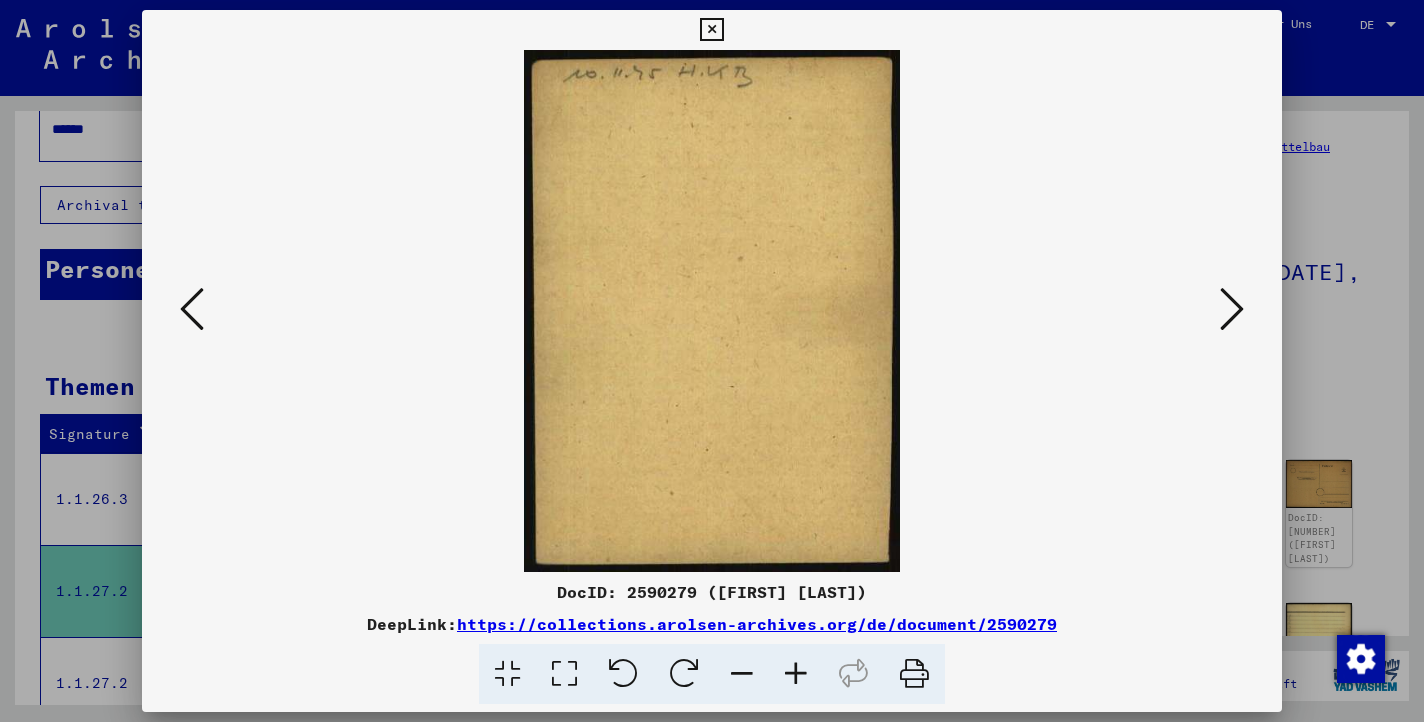 click at bounding box center [1232, 309] 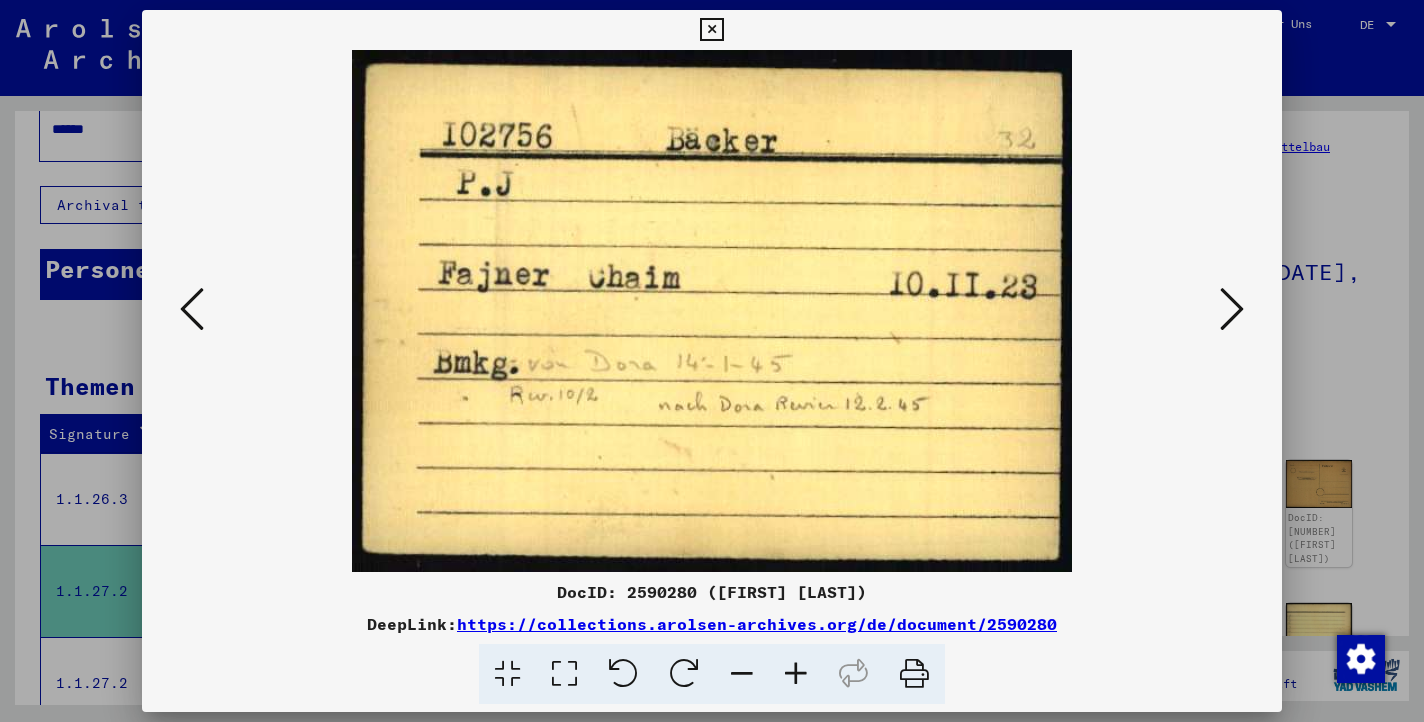 click at bounding box center [1232, 309] 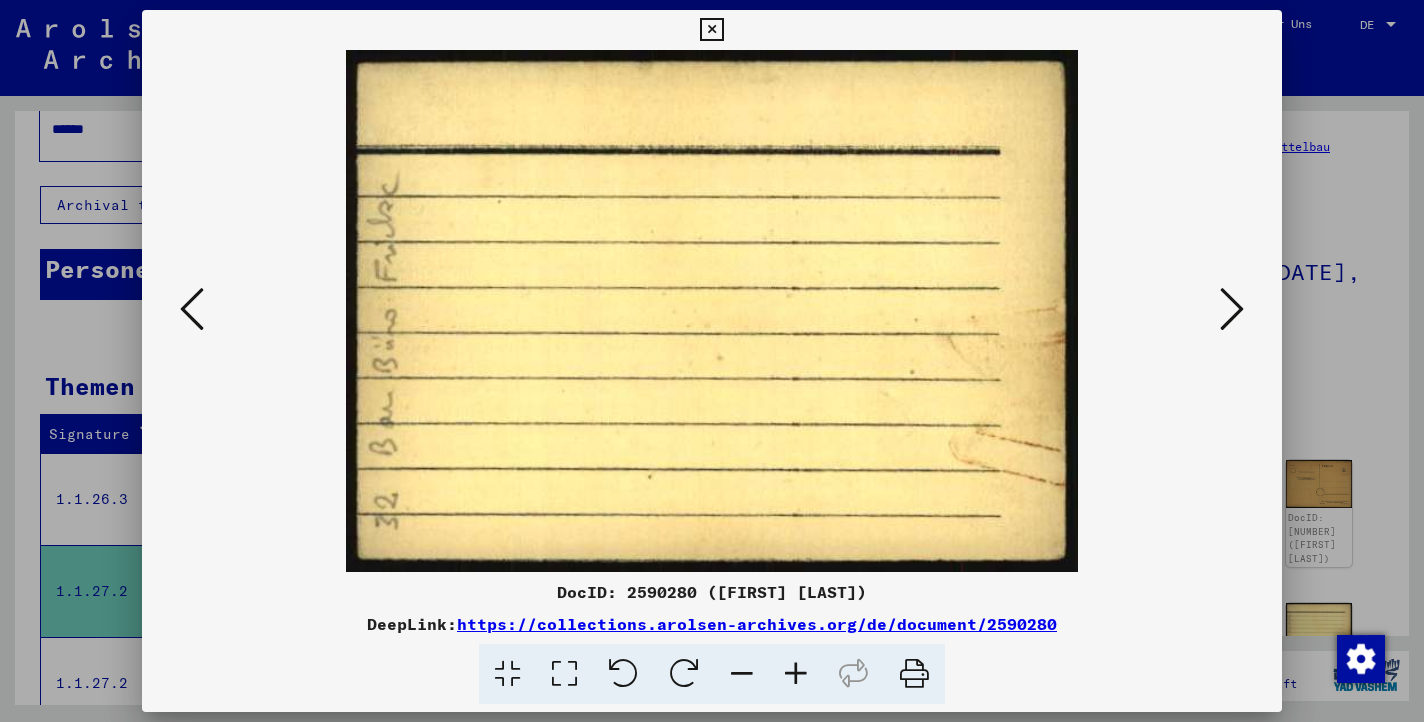 click at bounding box center [1232, 309] 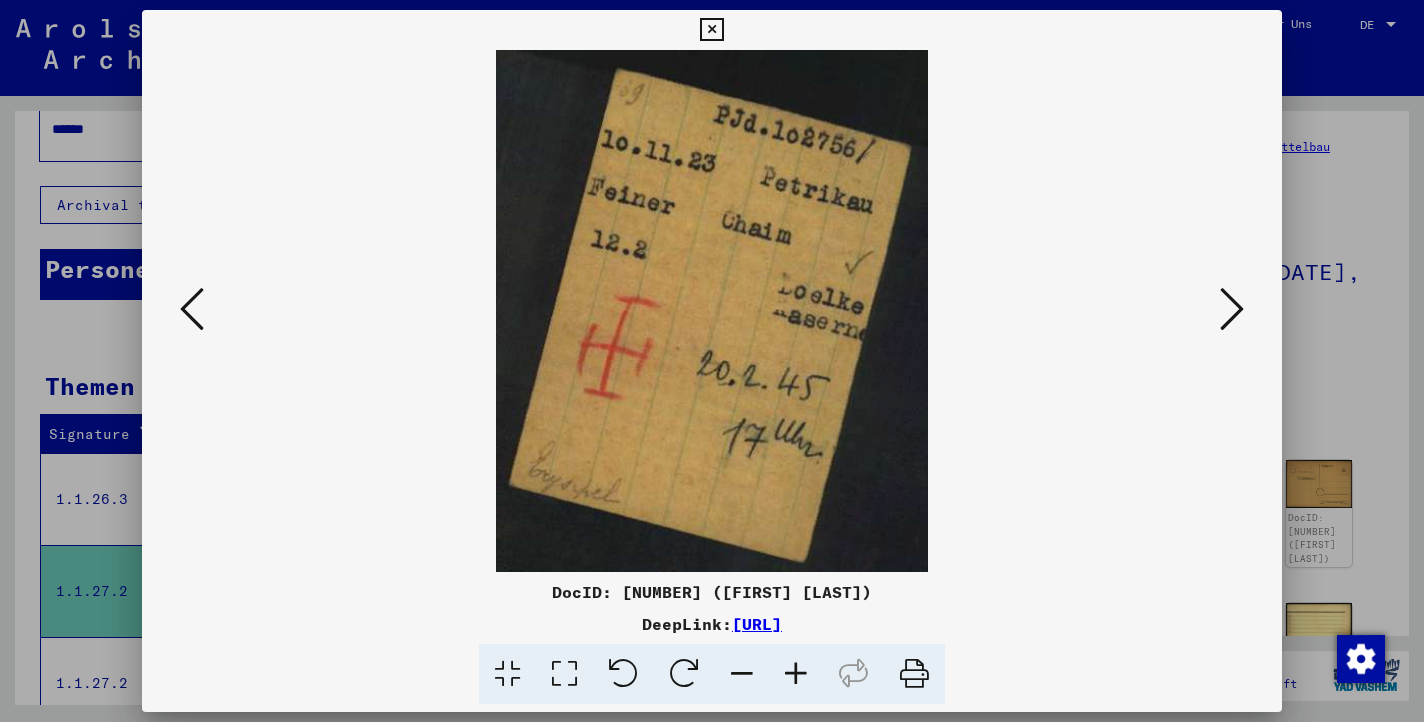 click at bounding box center (1232, 309) 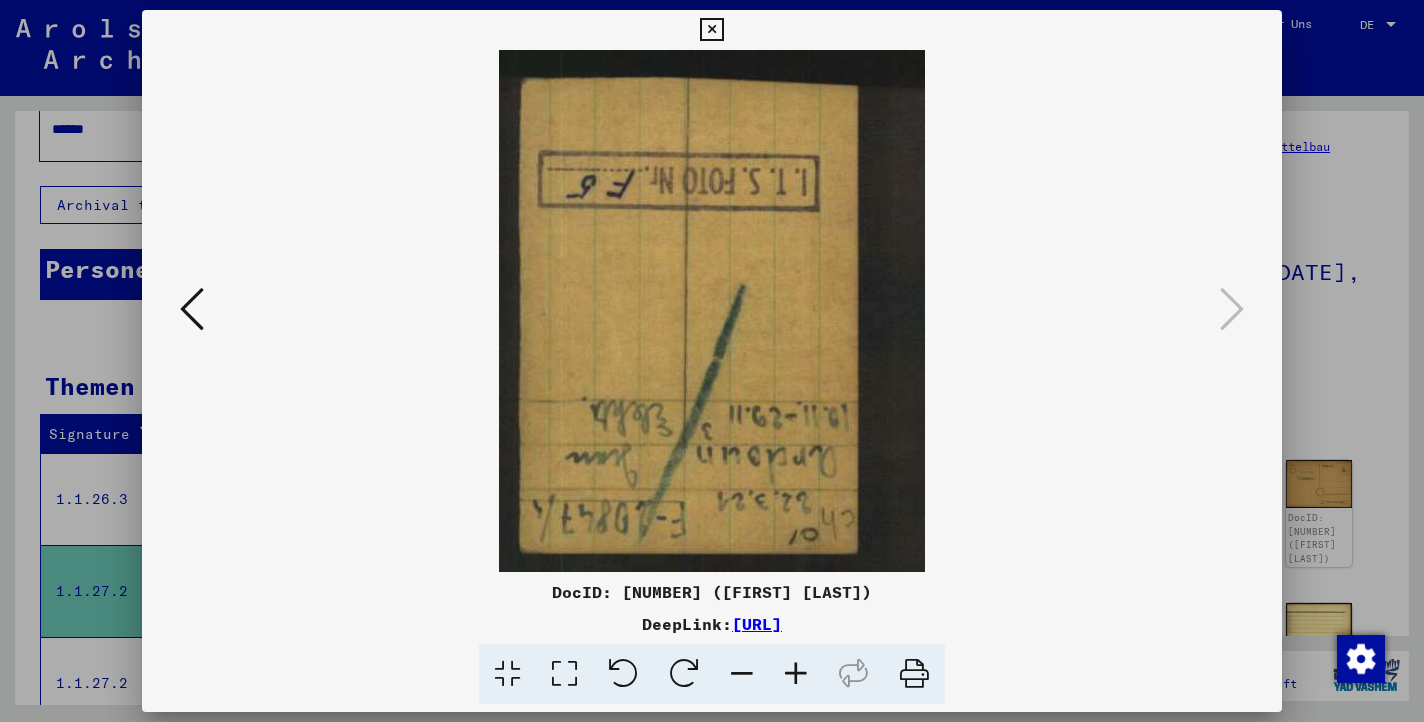 click at bounding box center [711, 30] 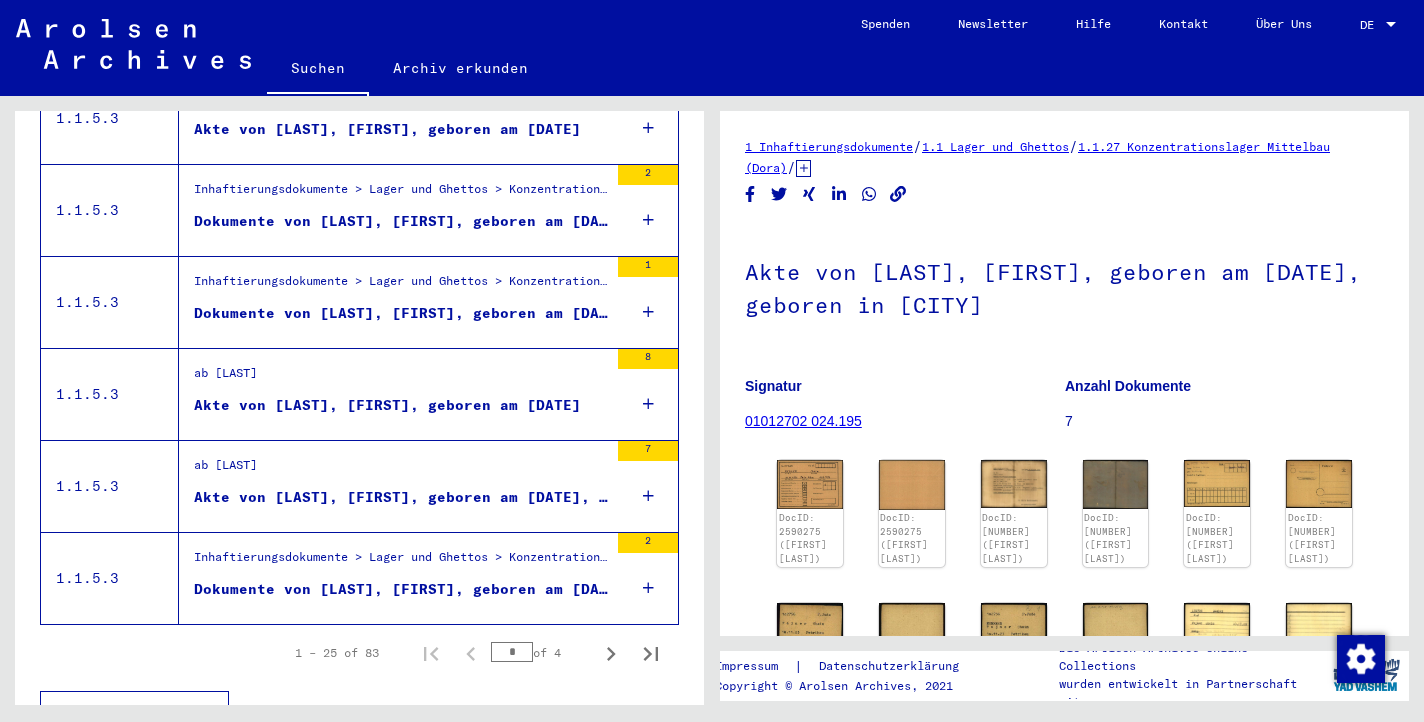 scroll, scrollTop: 2200, scrollLeft: 0, axis: vertical 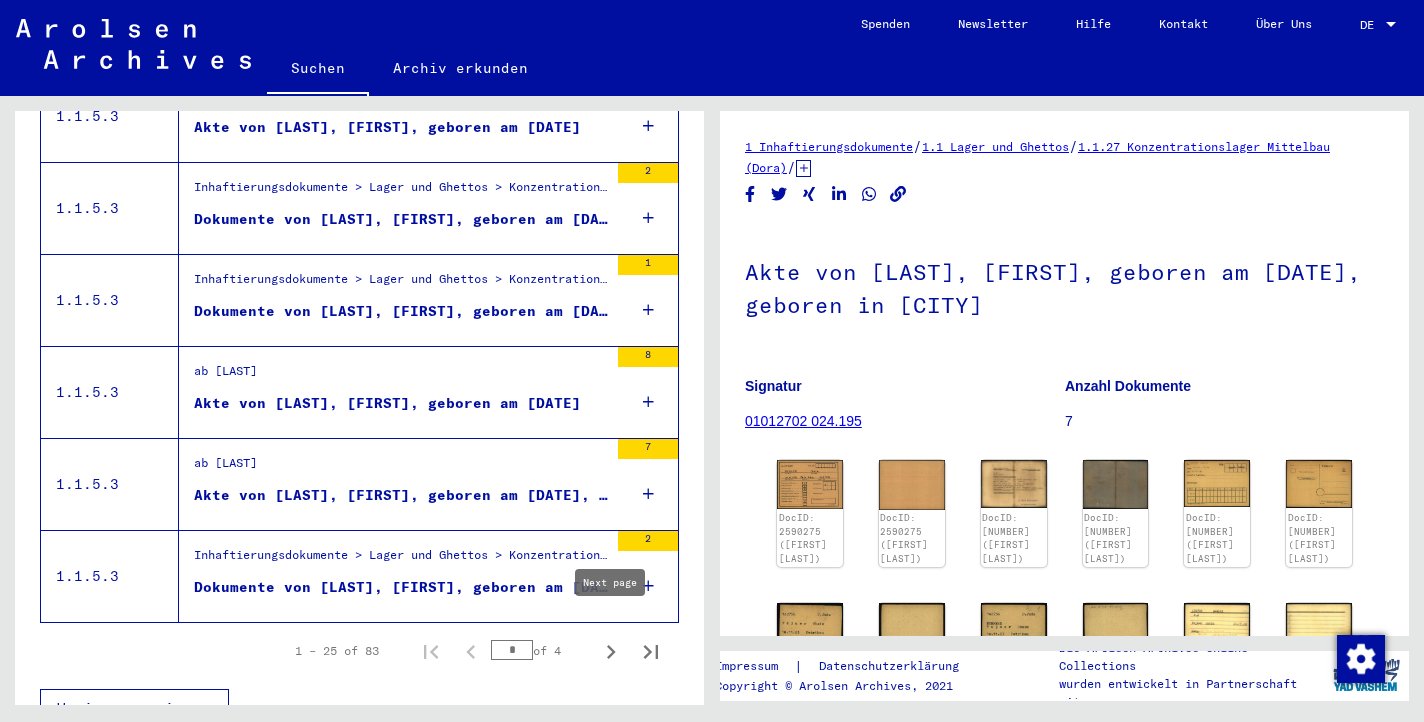 click 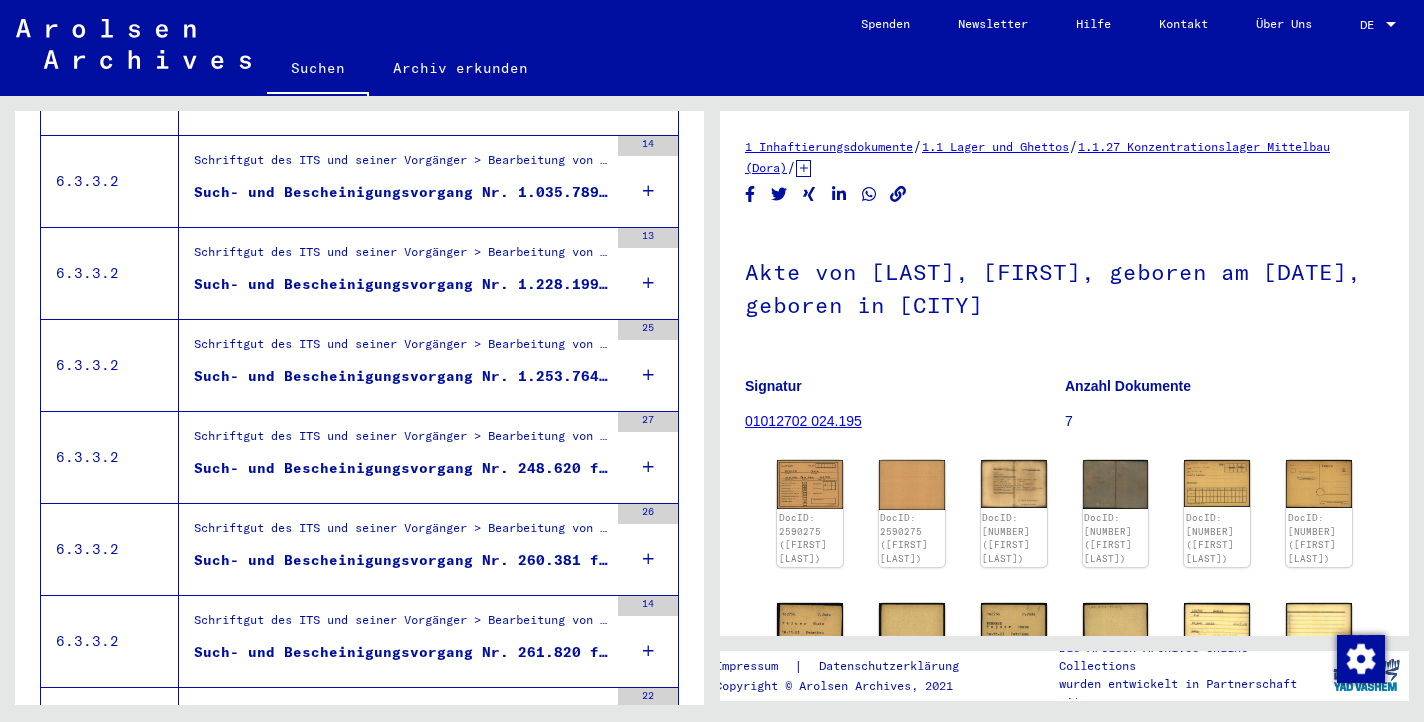 scroll, scrollTop: 1220, scrollLeft: 0, axis: vertical 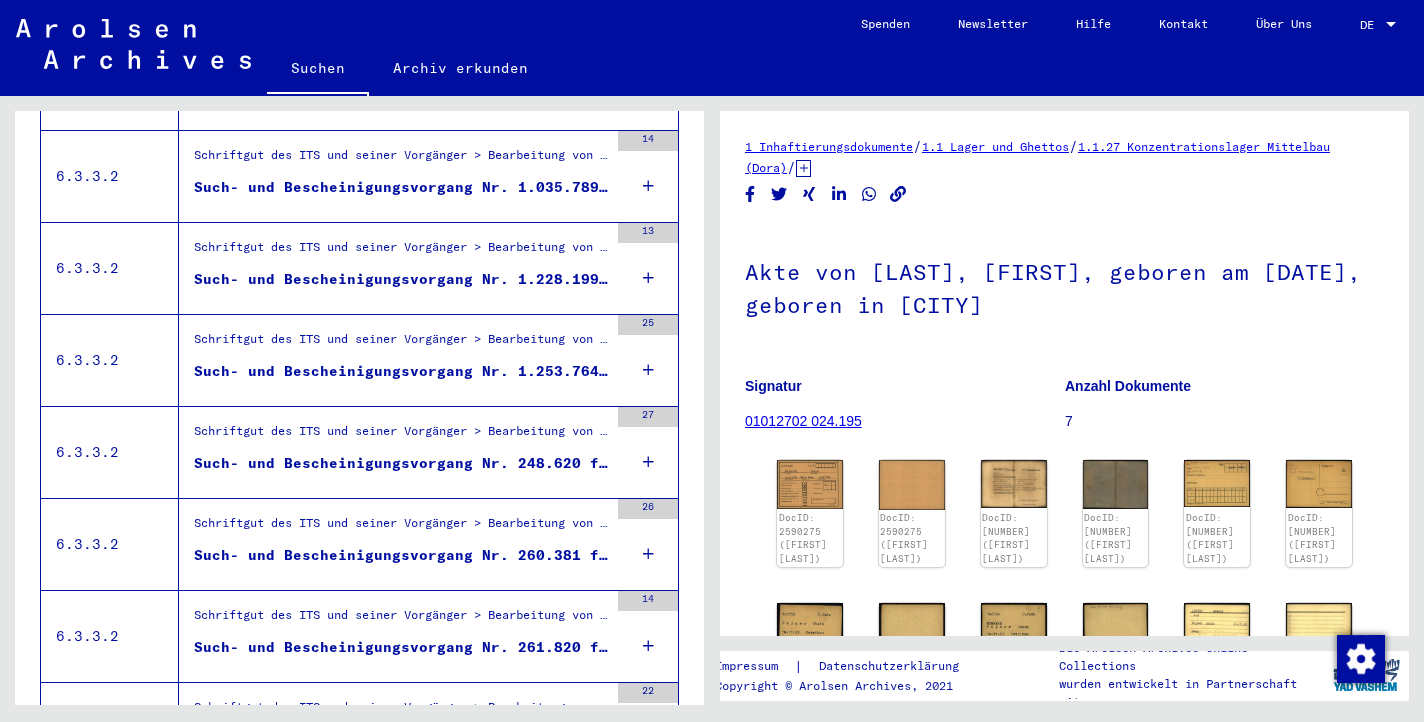 click on "Schriftgut des ITS und seiner Vorgänger > Bearbeitung von Anfragen > Fallbezogene Akten des ITS ab 1947 > T/D-Fallablage > Such- und Bescheinigungsvorgänge mit den (T/D-) Nummern von 1 bis 249.999 > Such- und Bescheinigungsvorgänge mit den (T/D-) Nummern von 248.500 bis 248.999" at bounding box center (401, 436) 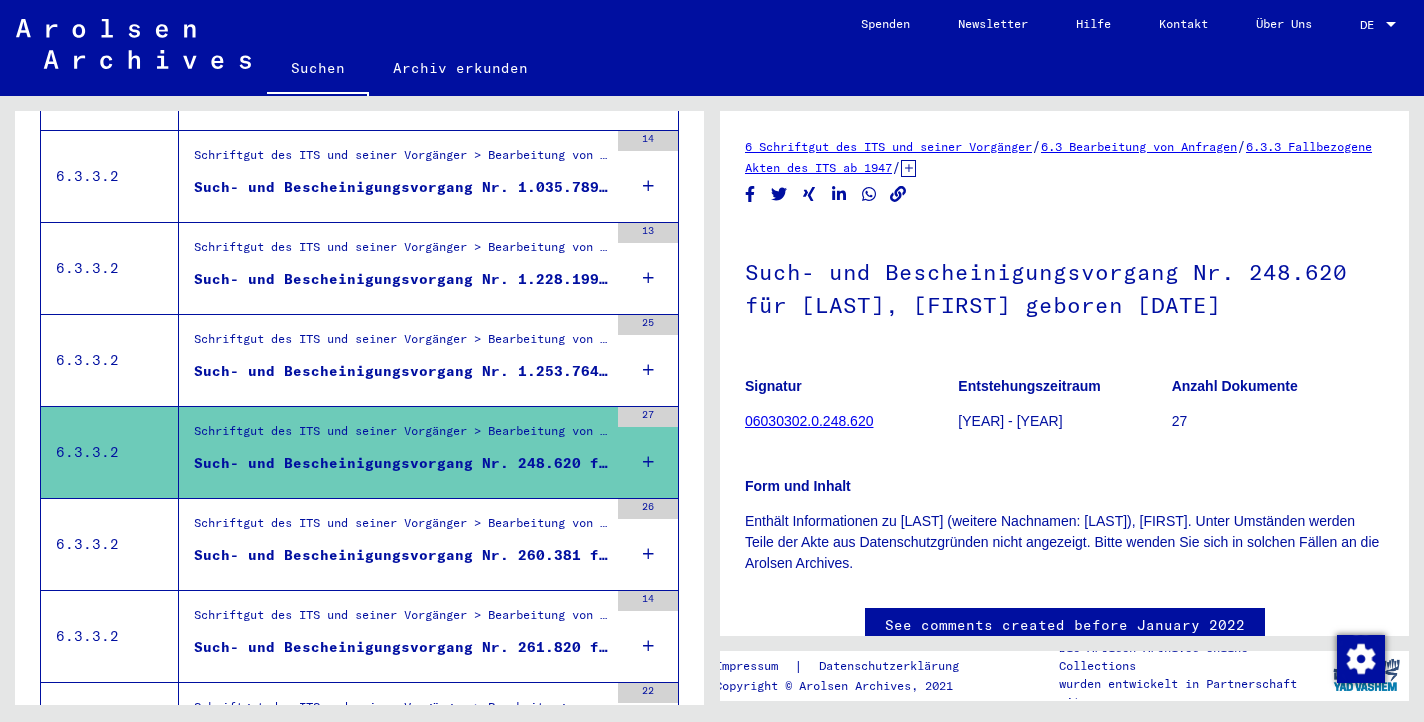 scroll, scrollTop: 0, scrollLeft: 0, axis: both 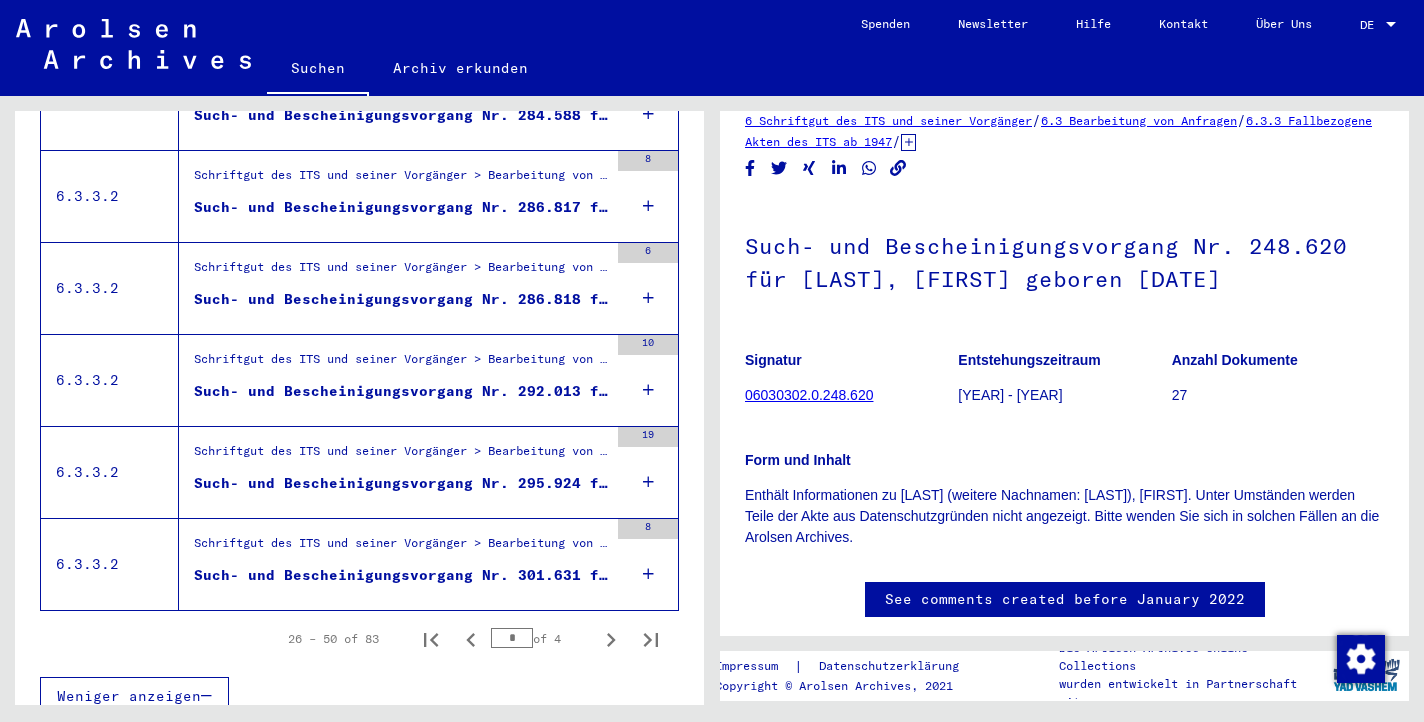 click on "06030302.0.248.620" 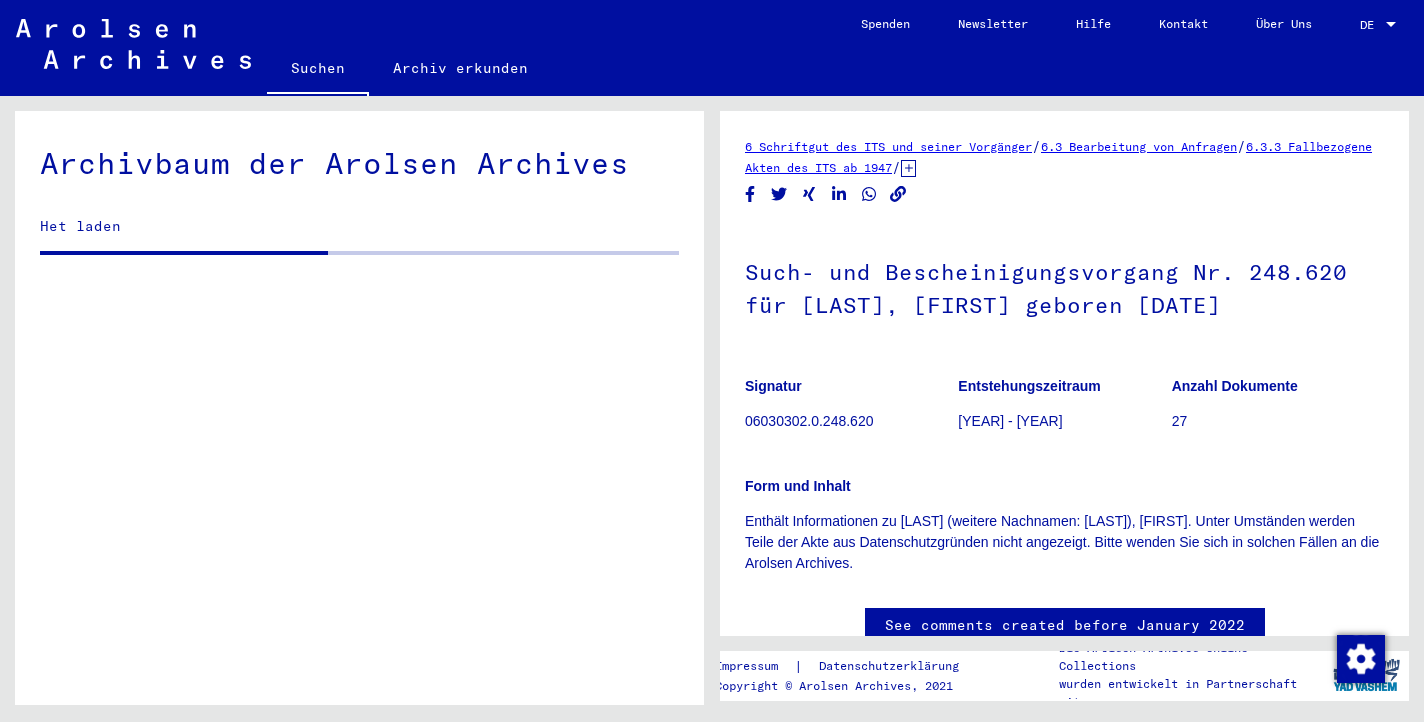 scroll, scrollTop: 0, scrollLeft: 0, axis: both 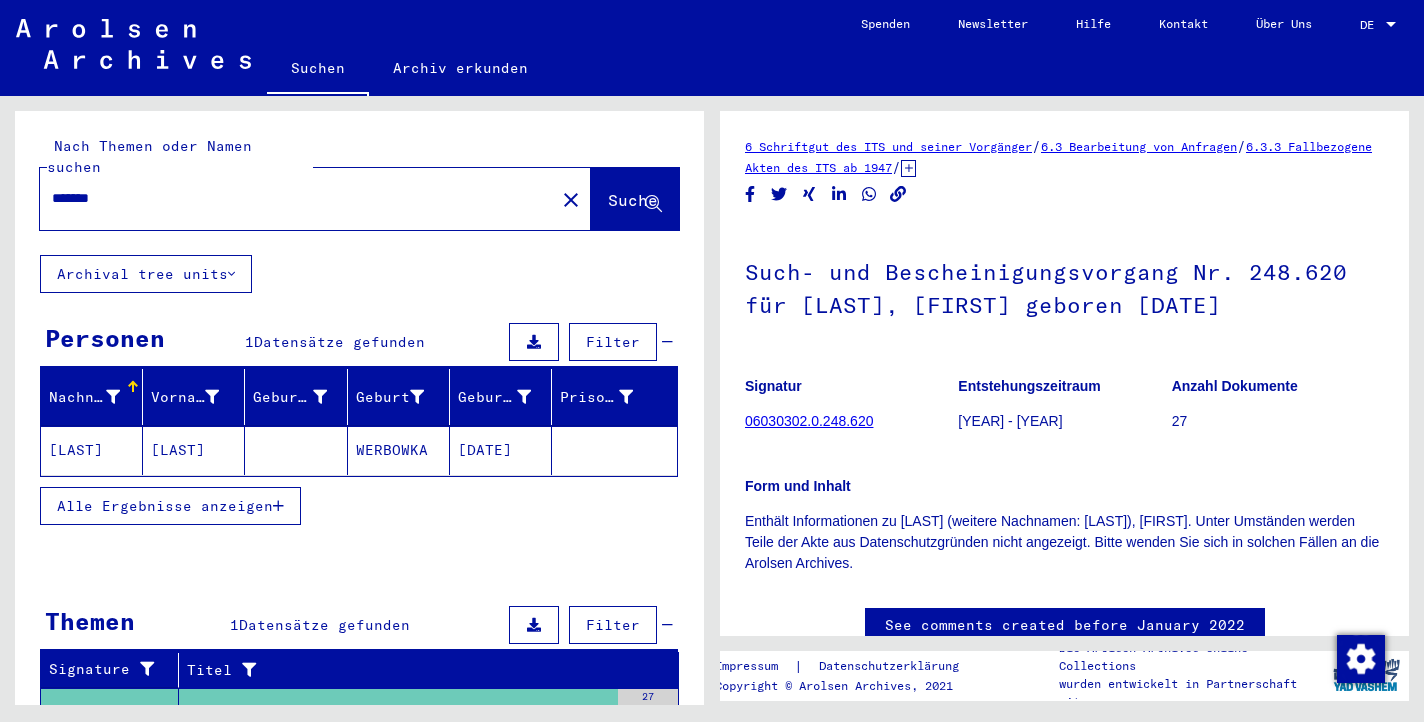 click on "*******" at bounding box center (297, 198) 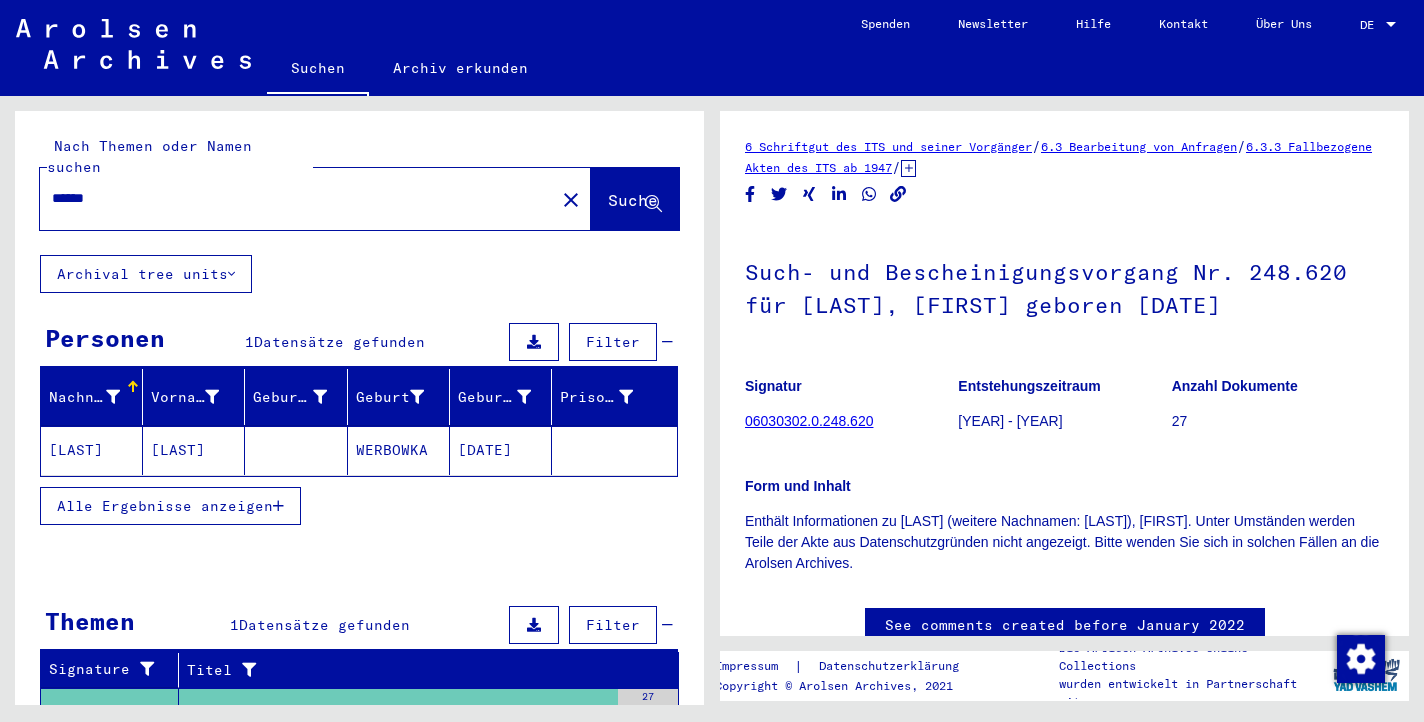 type on "******" 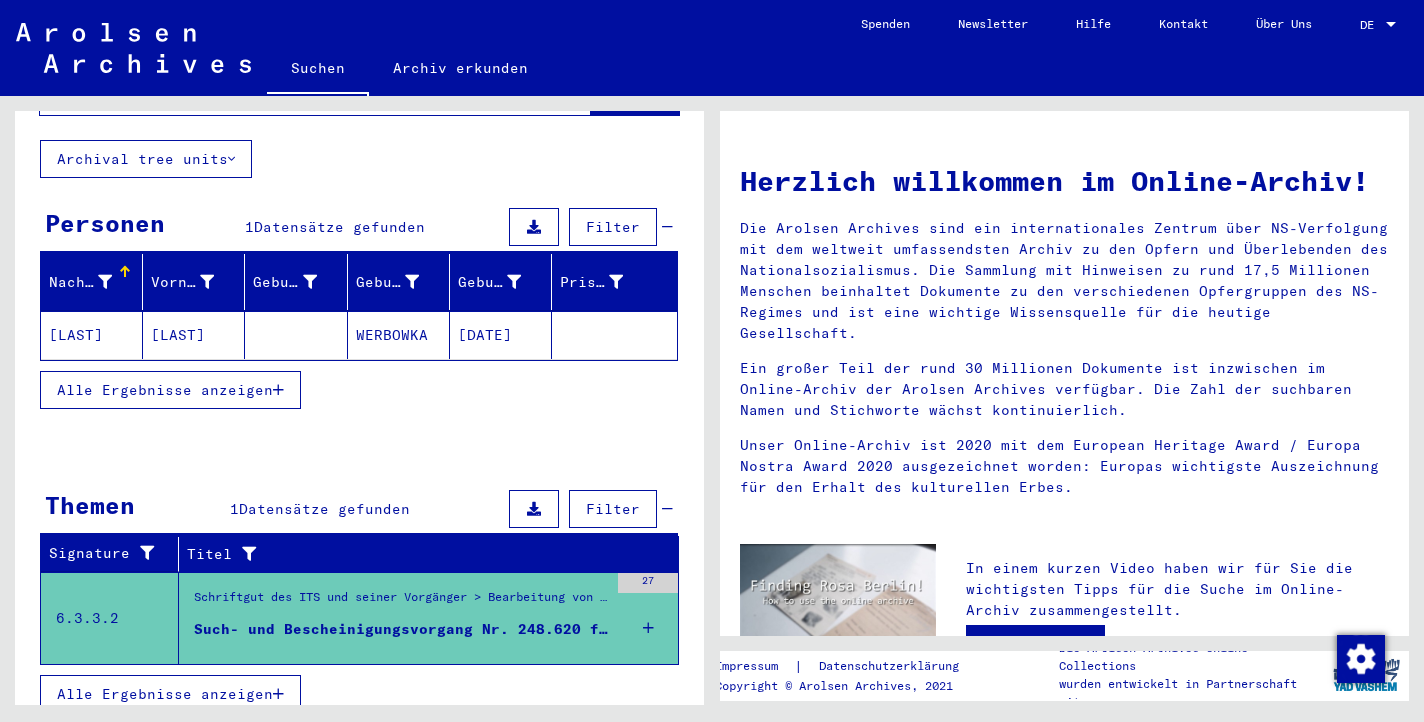 scroll, scrollTop: 113, scrollLeft: 0, axis: vertical 